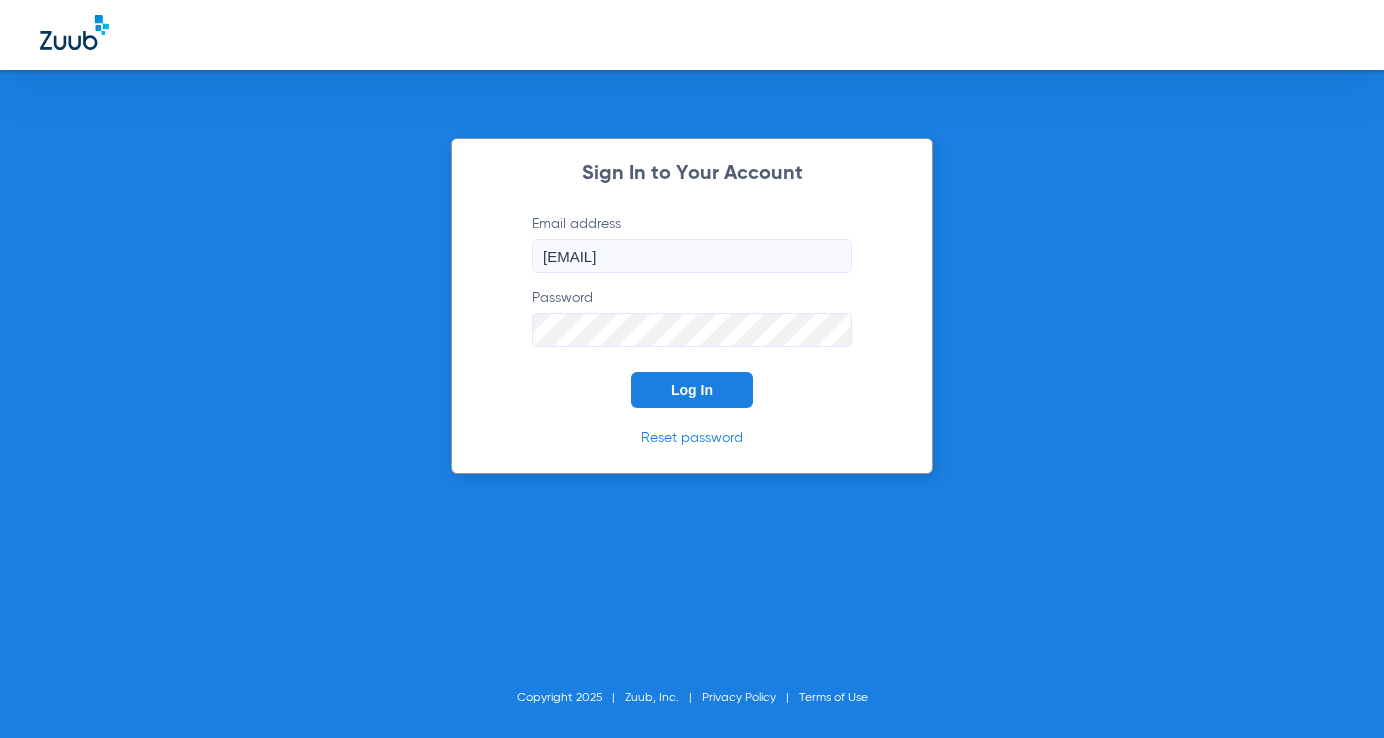 scroll, scrollTop: 0, scrollLeft: 0, axis: both 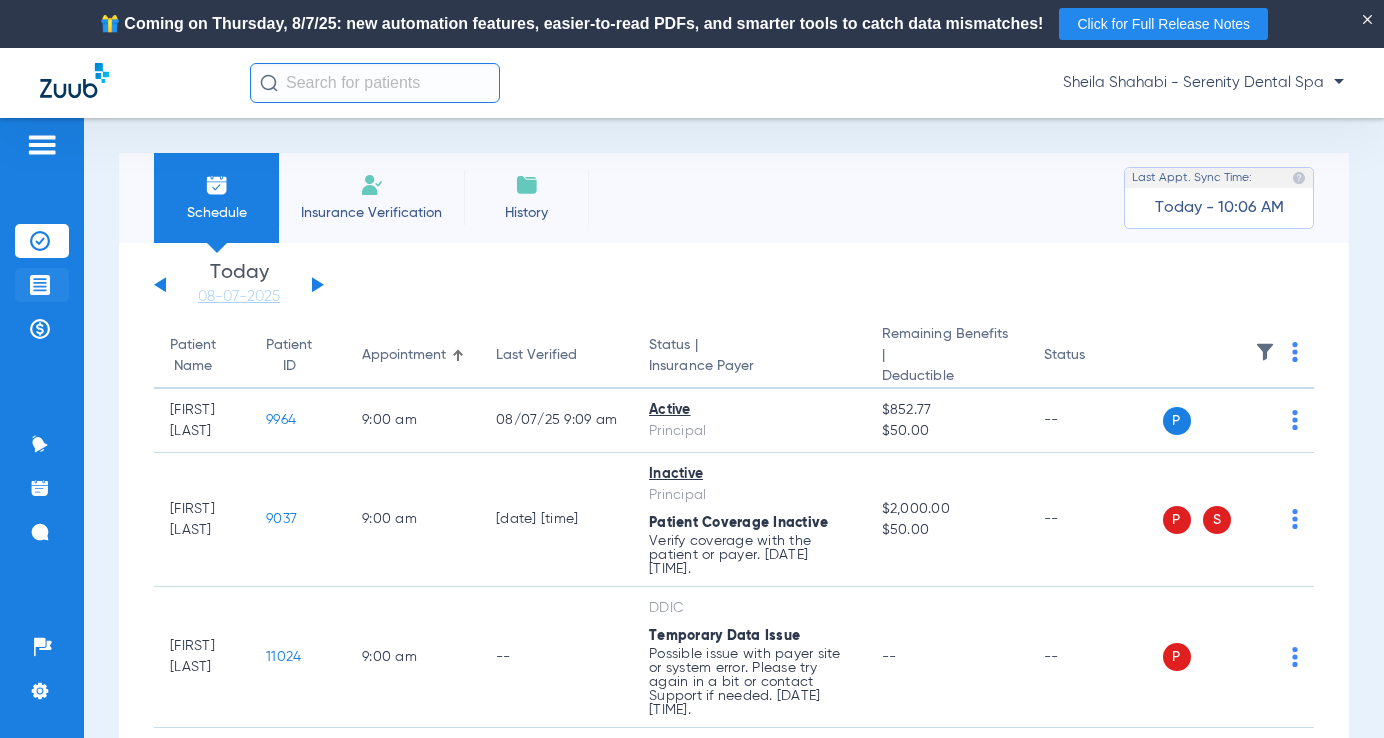 click on "Treatment Acceptance" 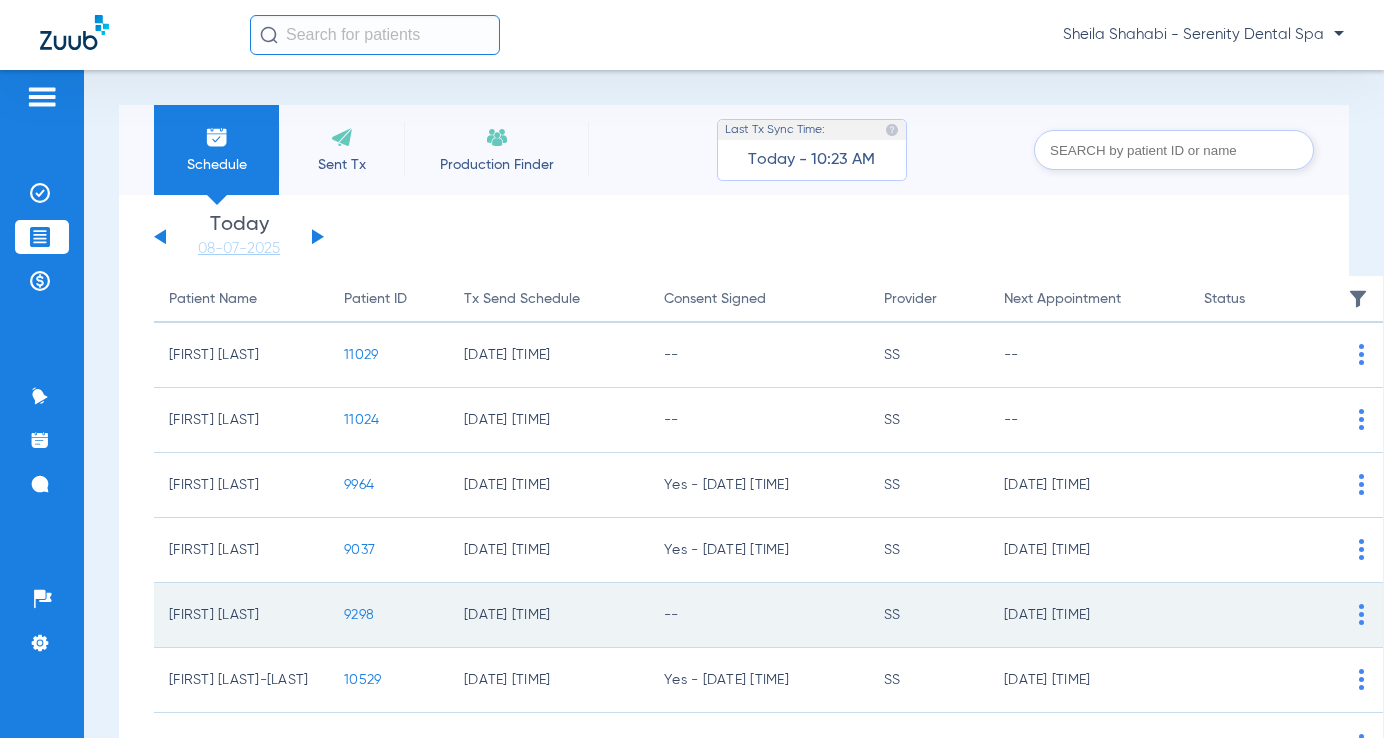 click on "9298" 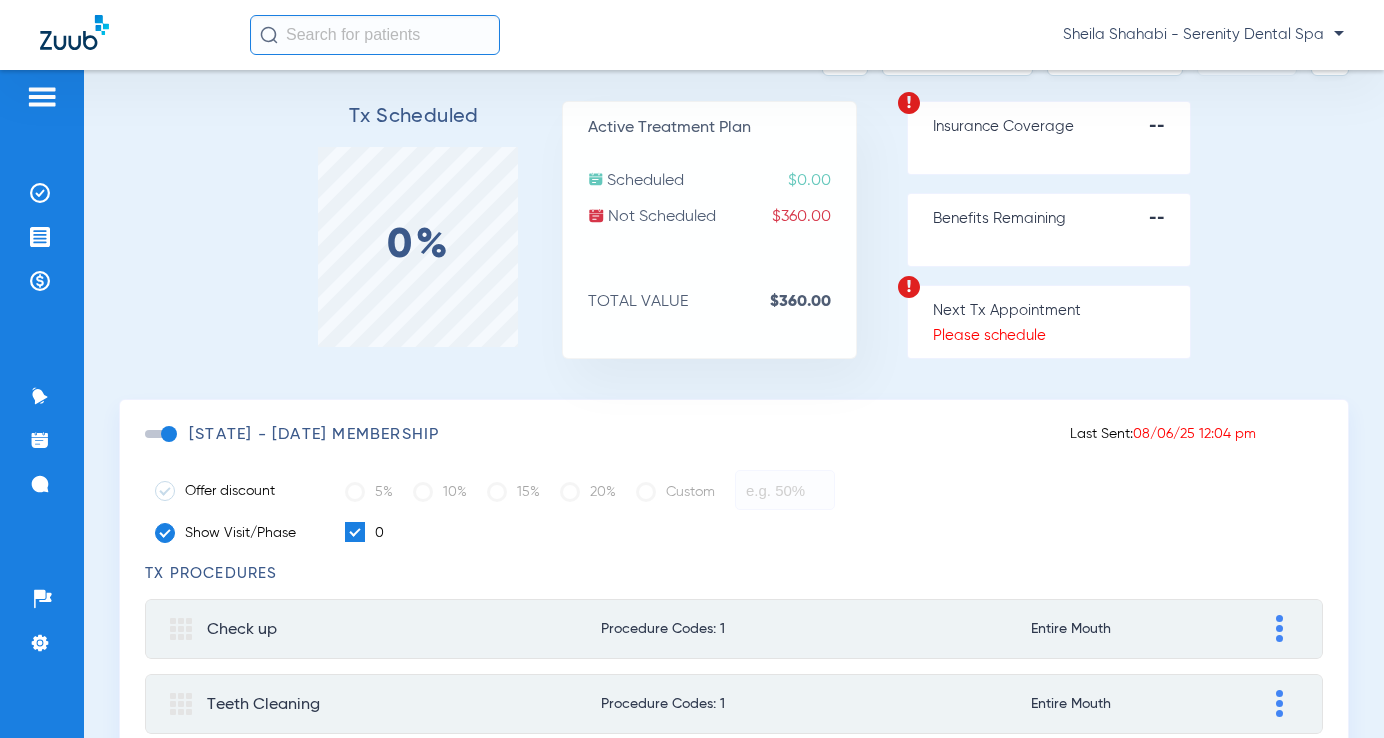 scroll, scrollTop: 100, scrollLeft: 0, axis: vertical 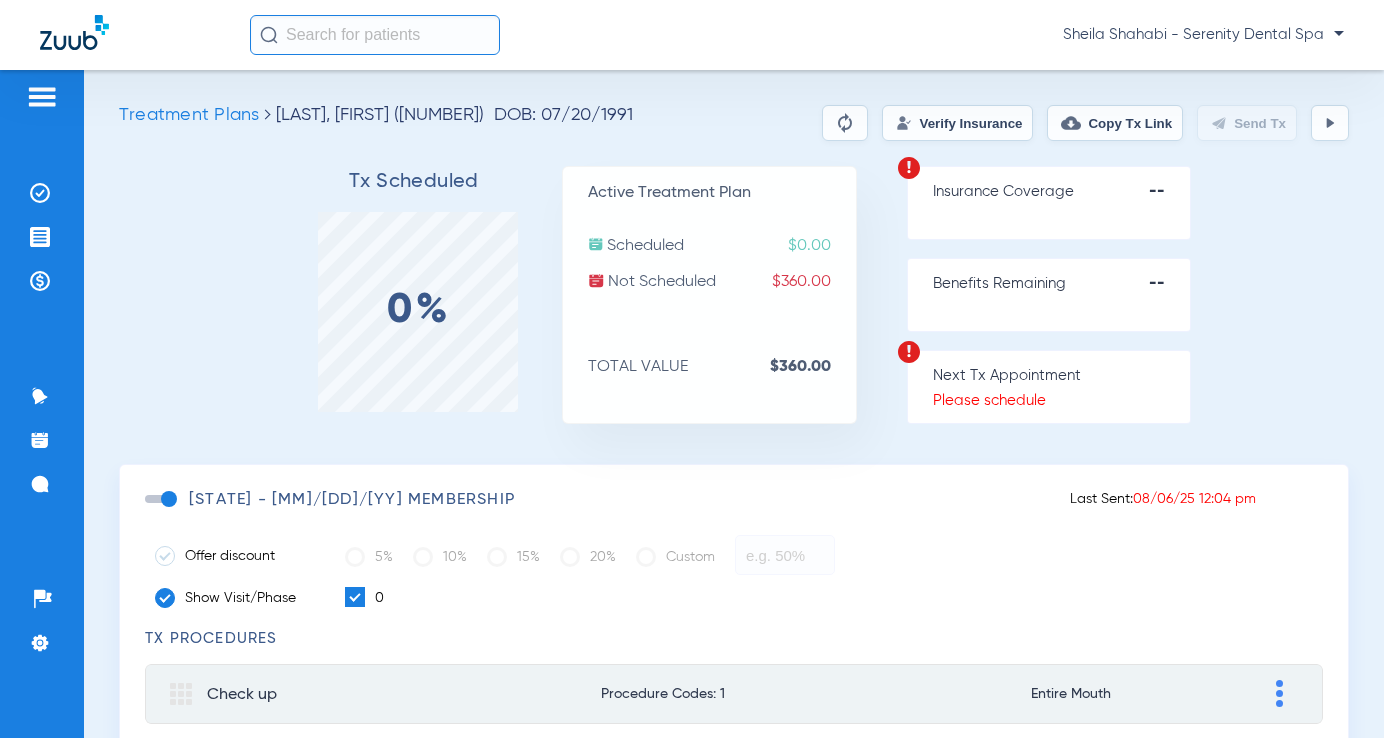 click 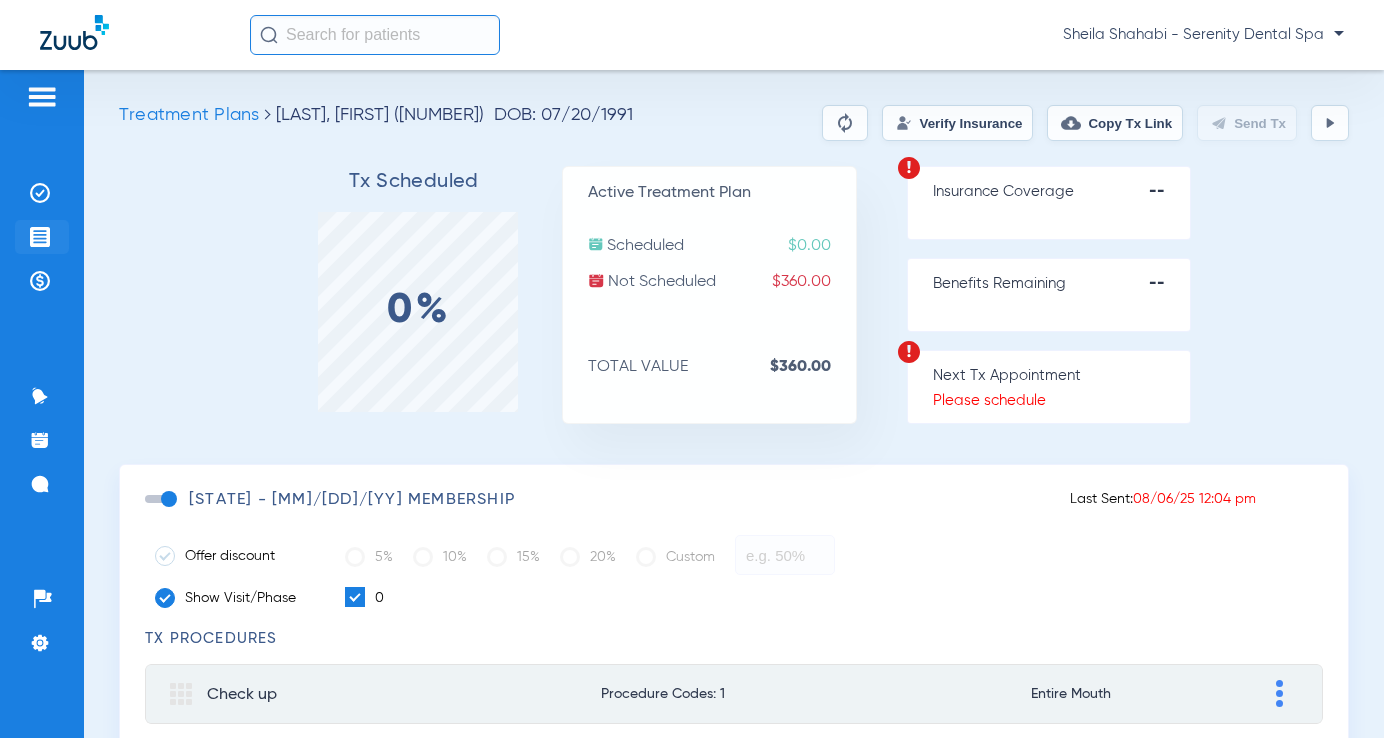 click 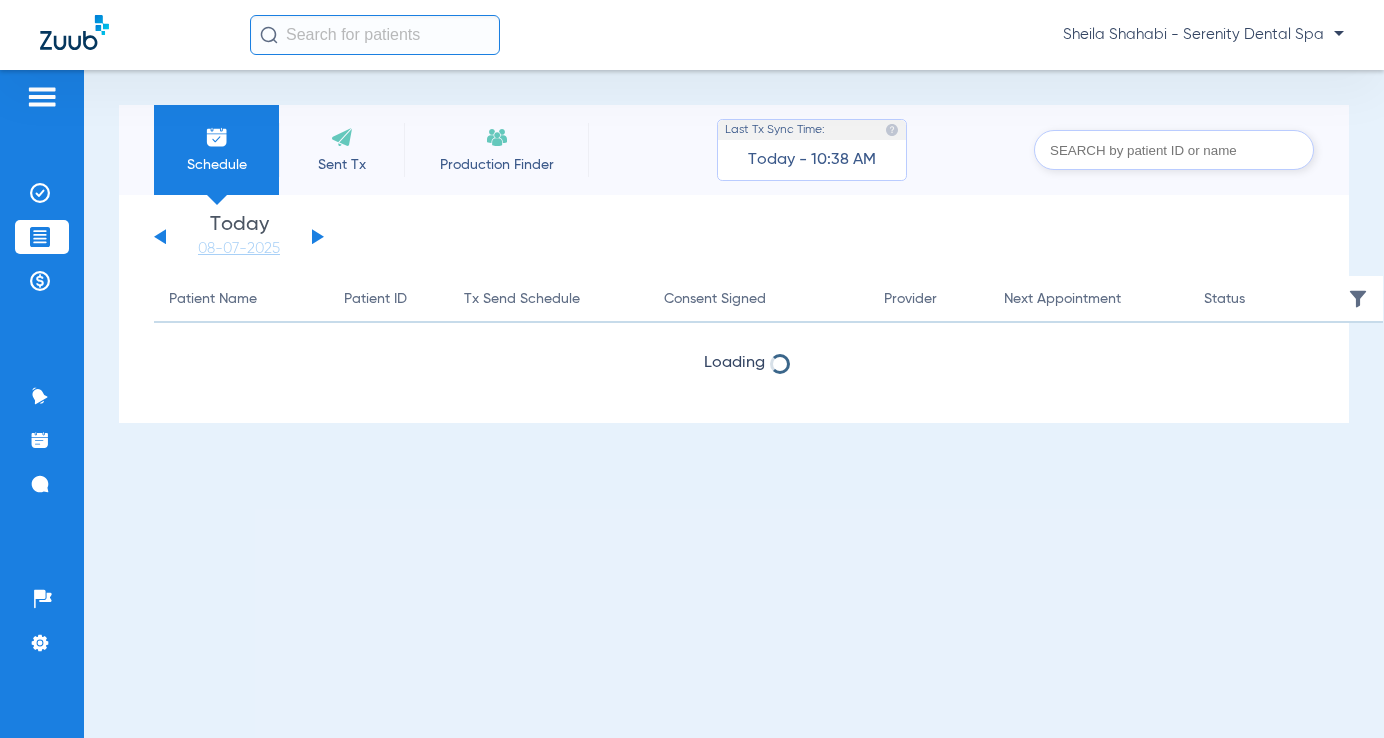 click 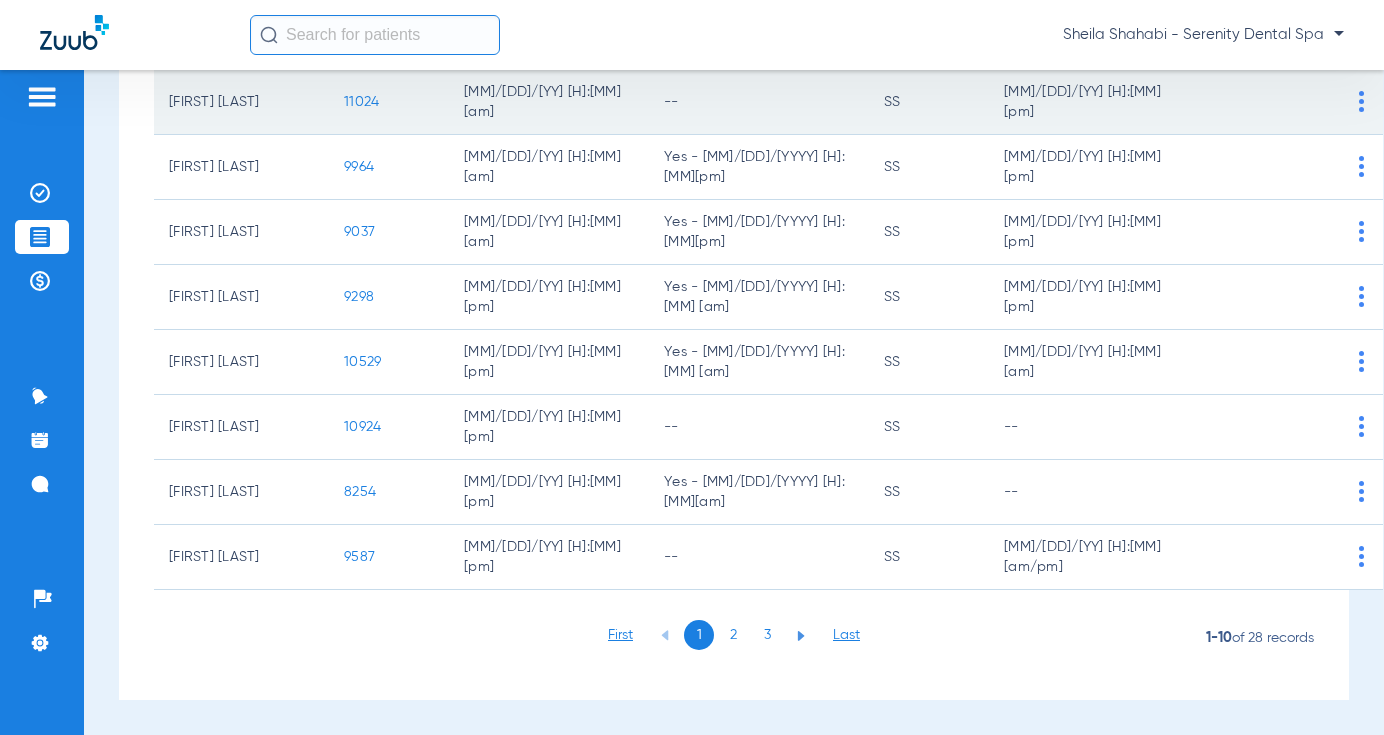 scroll, scrollTop: 384, scrollLeft: 0, axis: vertical 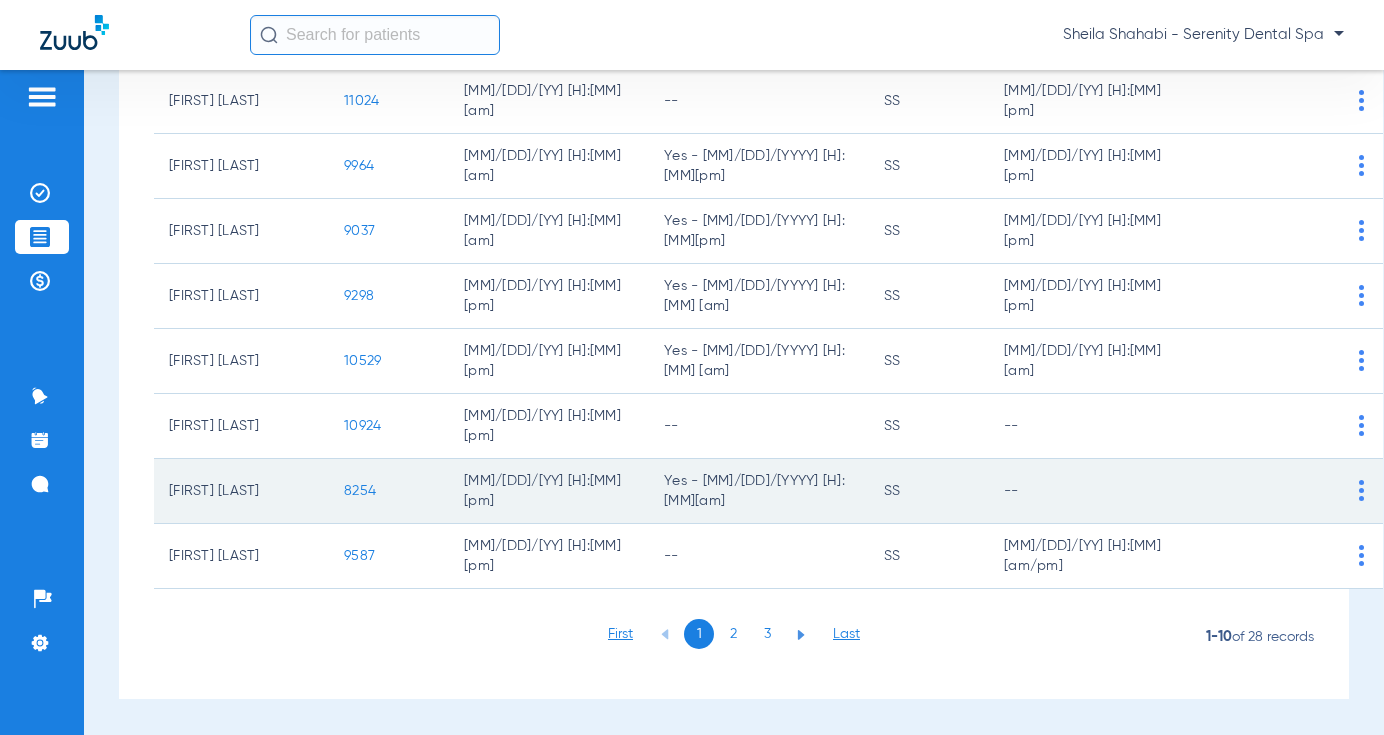 click on "8254" 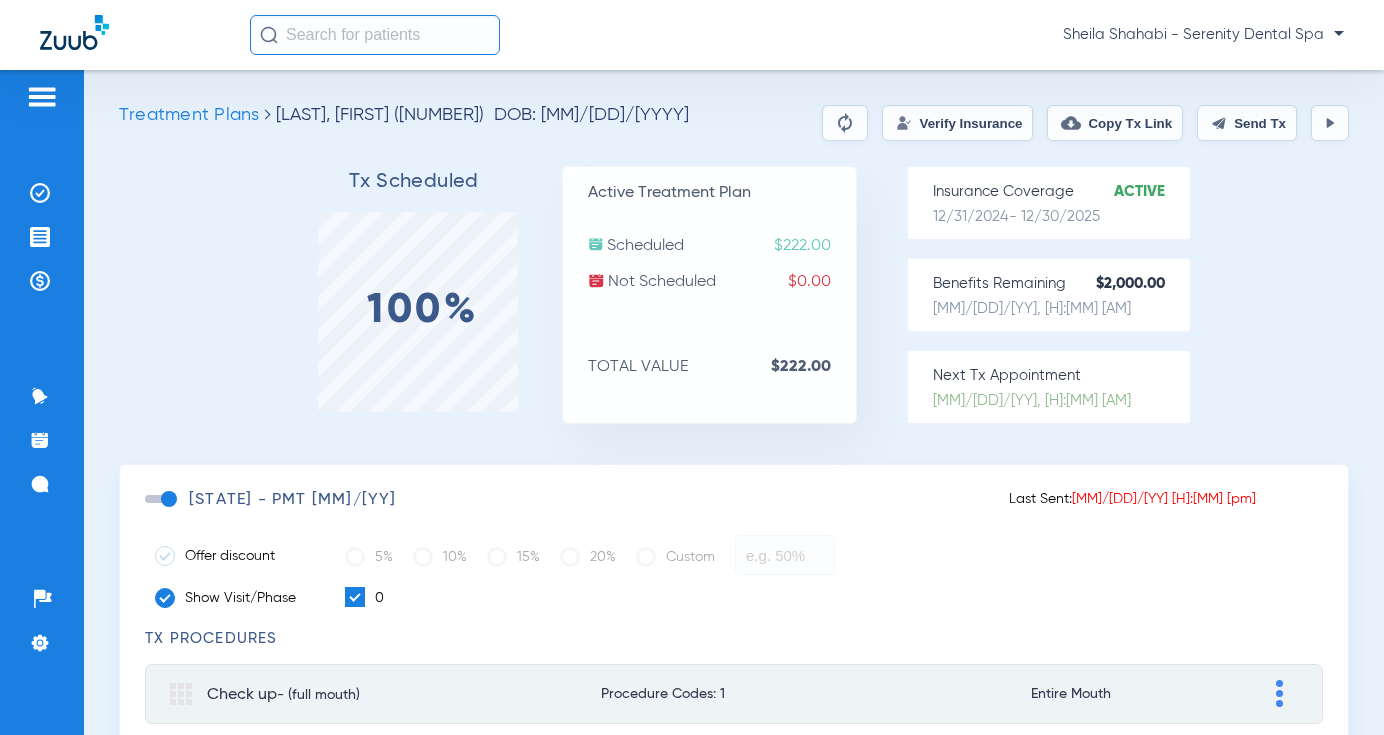 click on "Send Tx" 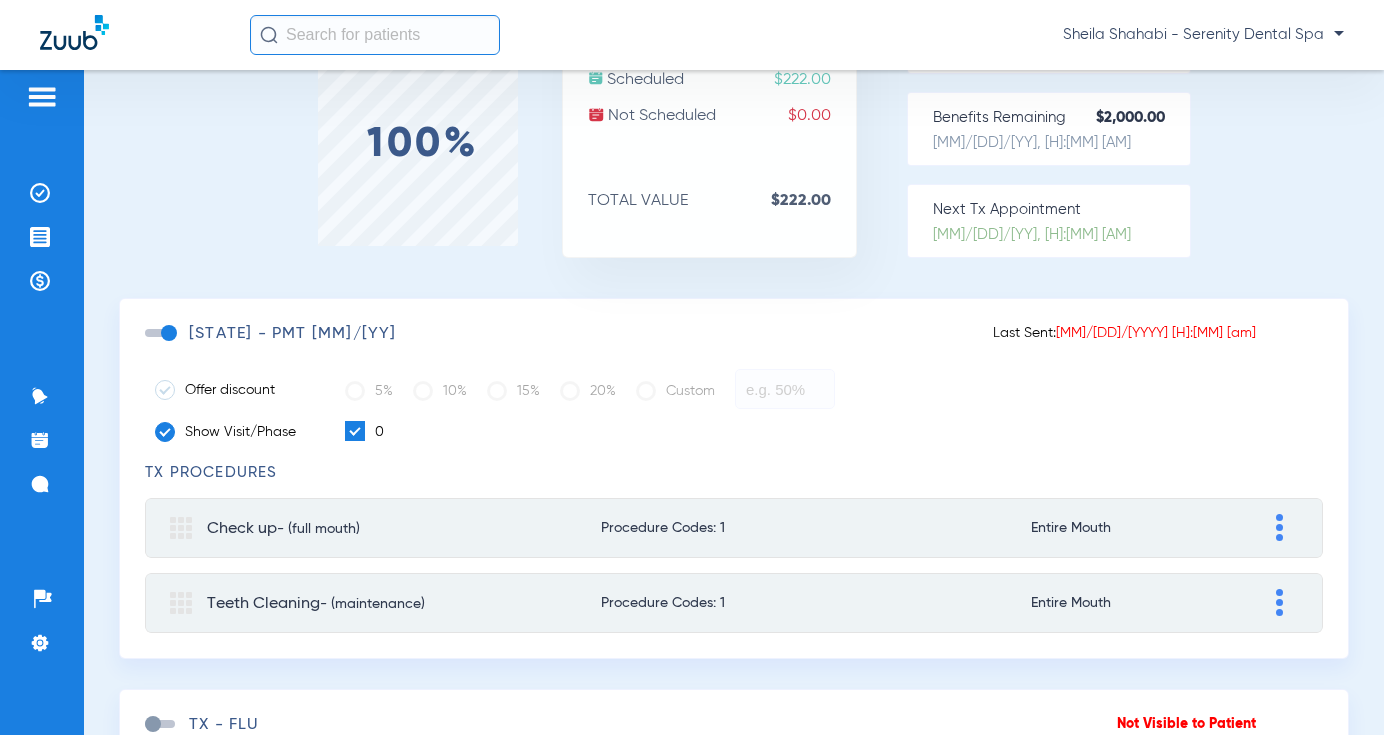 scroll, scrollTop: 0, scrollLeft: 0, axis: both 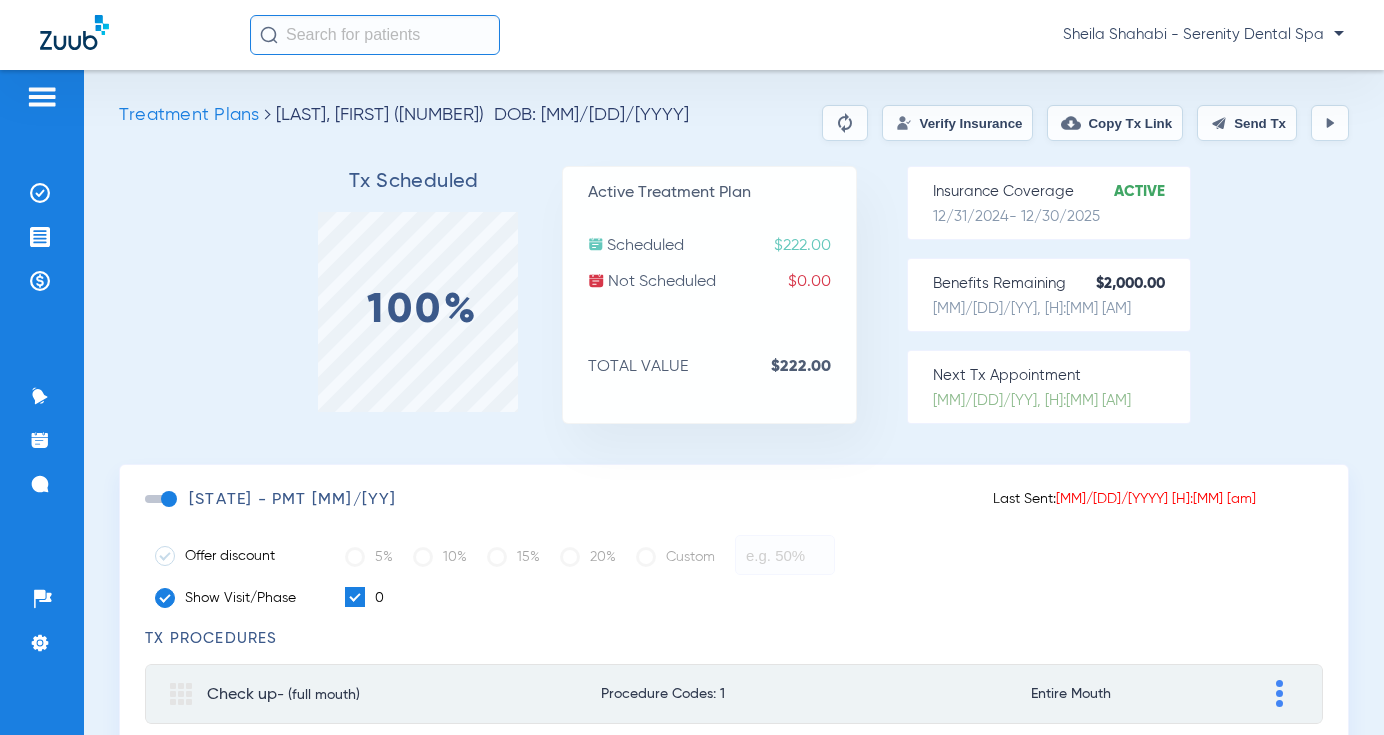 click 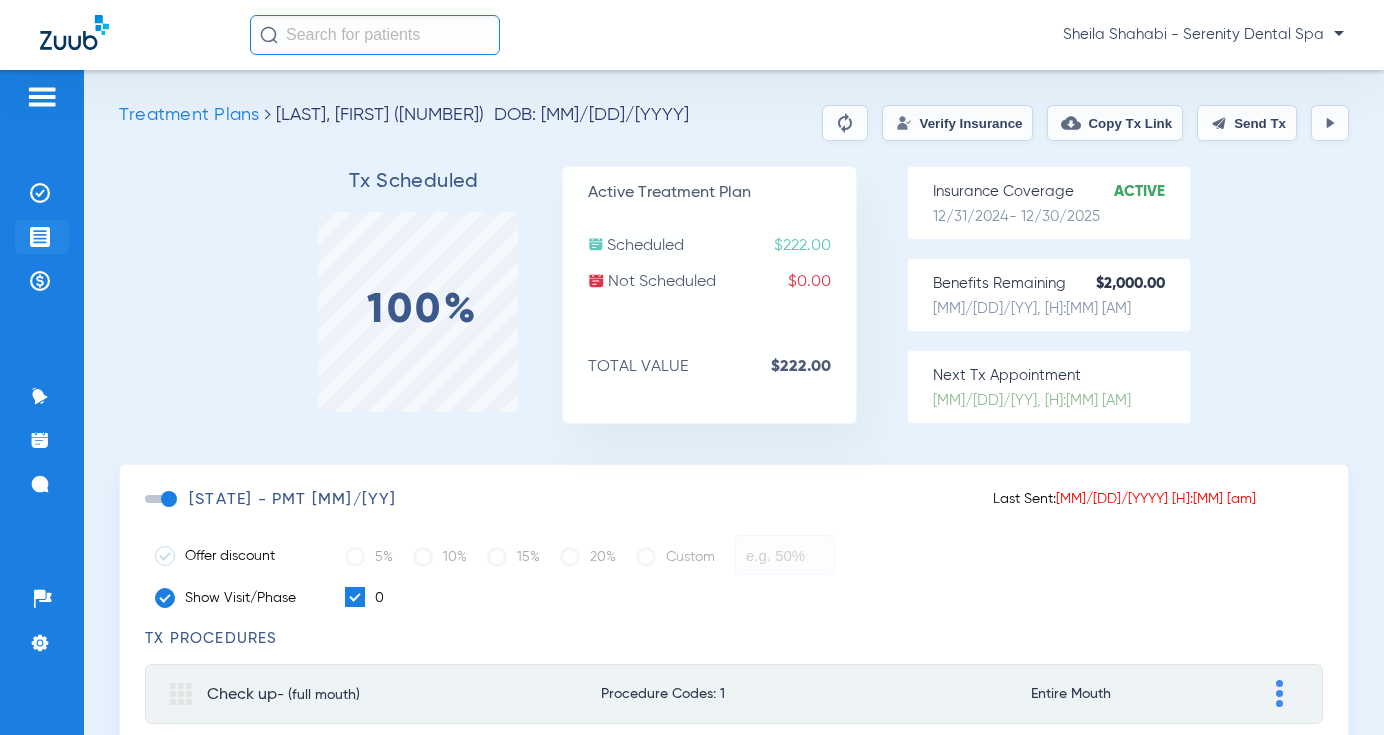 click on "Treatment Acceptance" 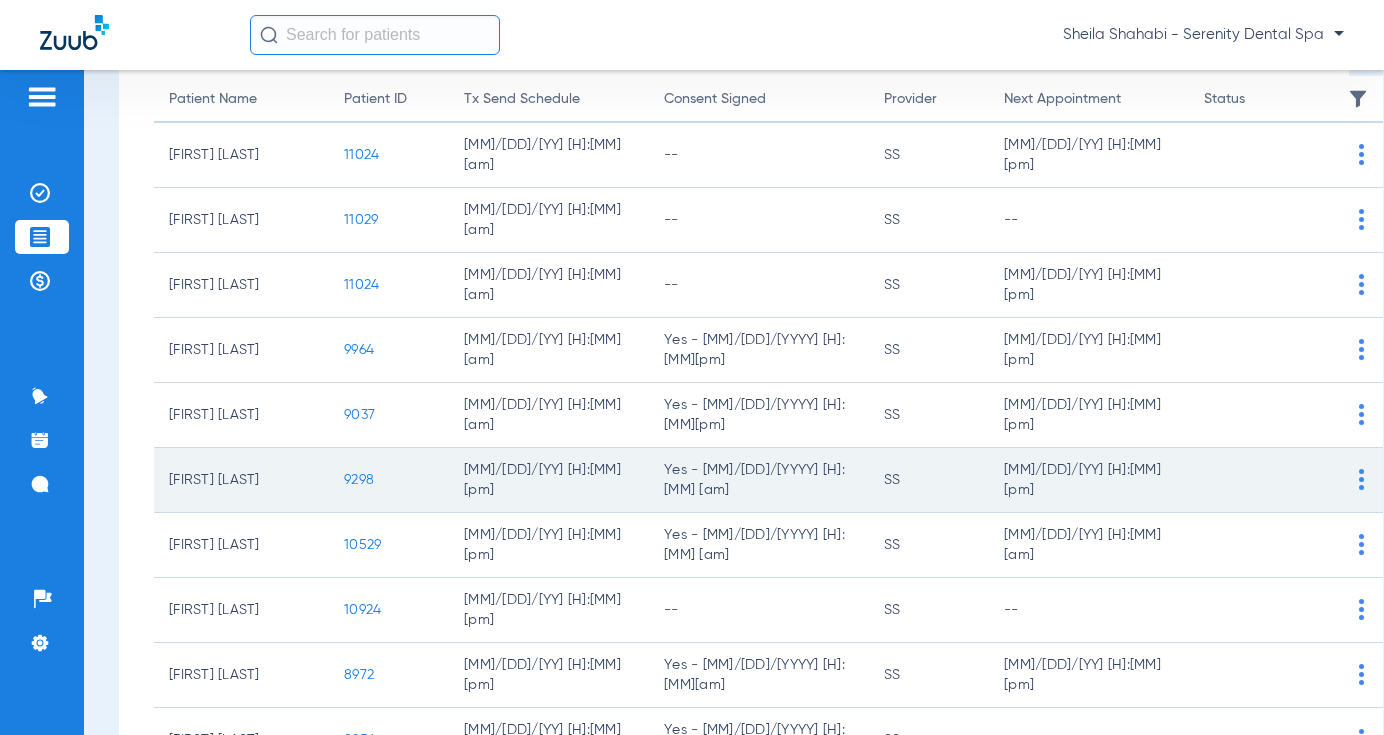 scroll, scrollTop: 384, scrollLeft: 0, axis: vertical 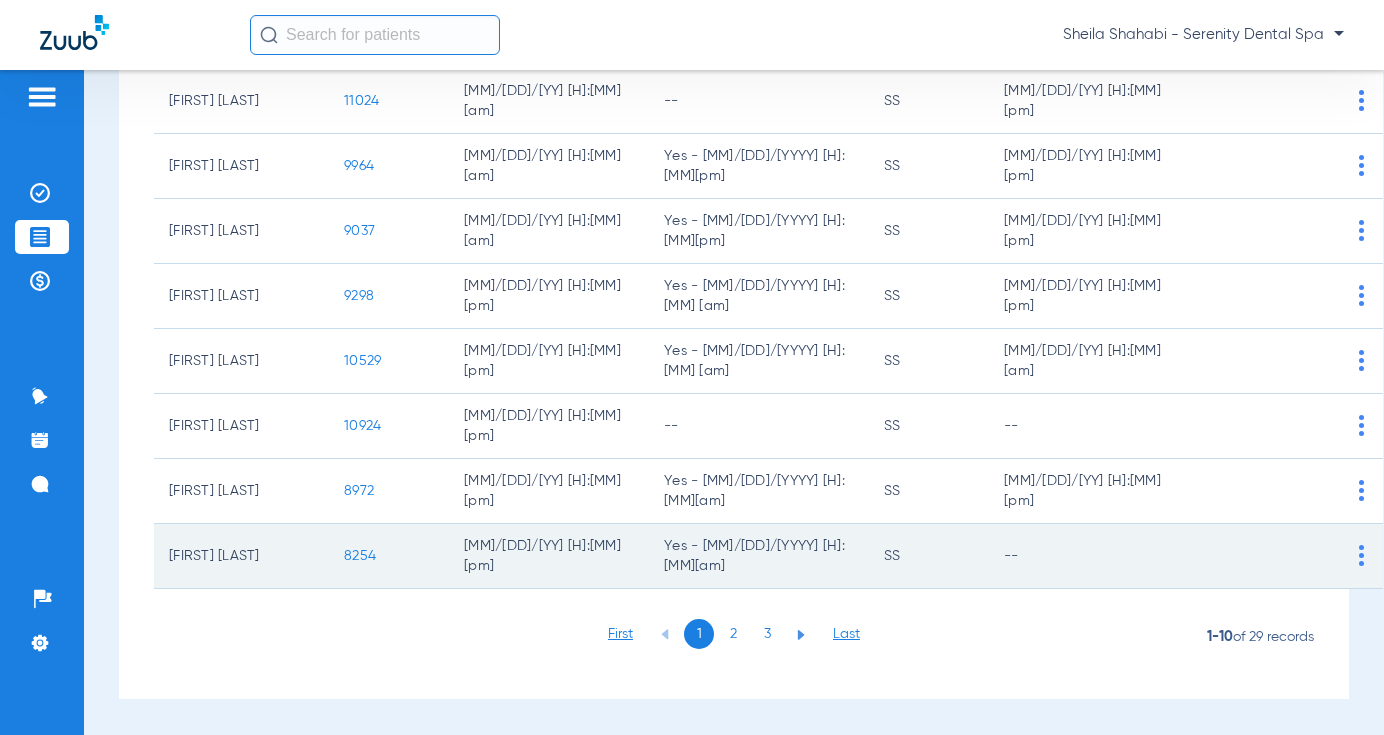 click on "8254" 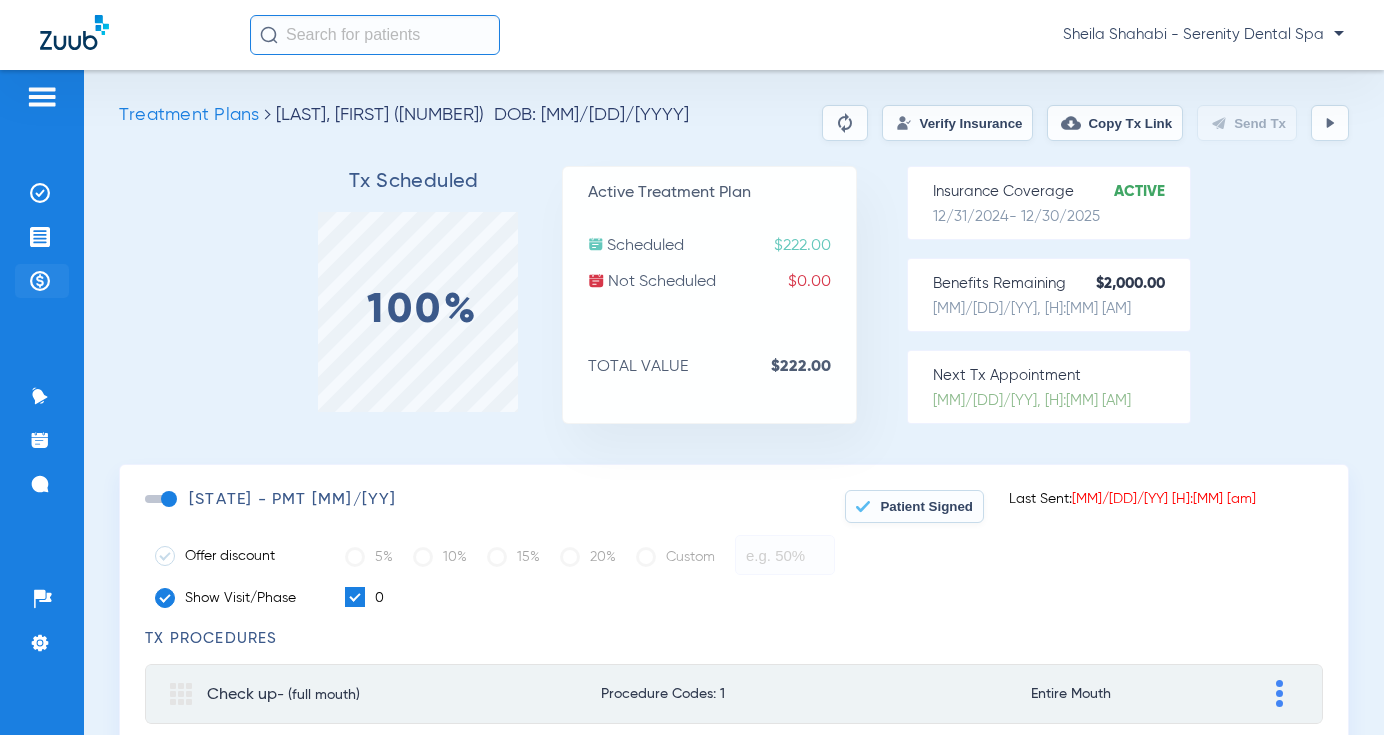 click on "Payments & A/R" 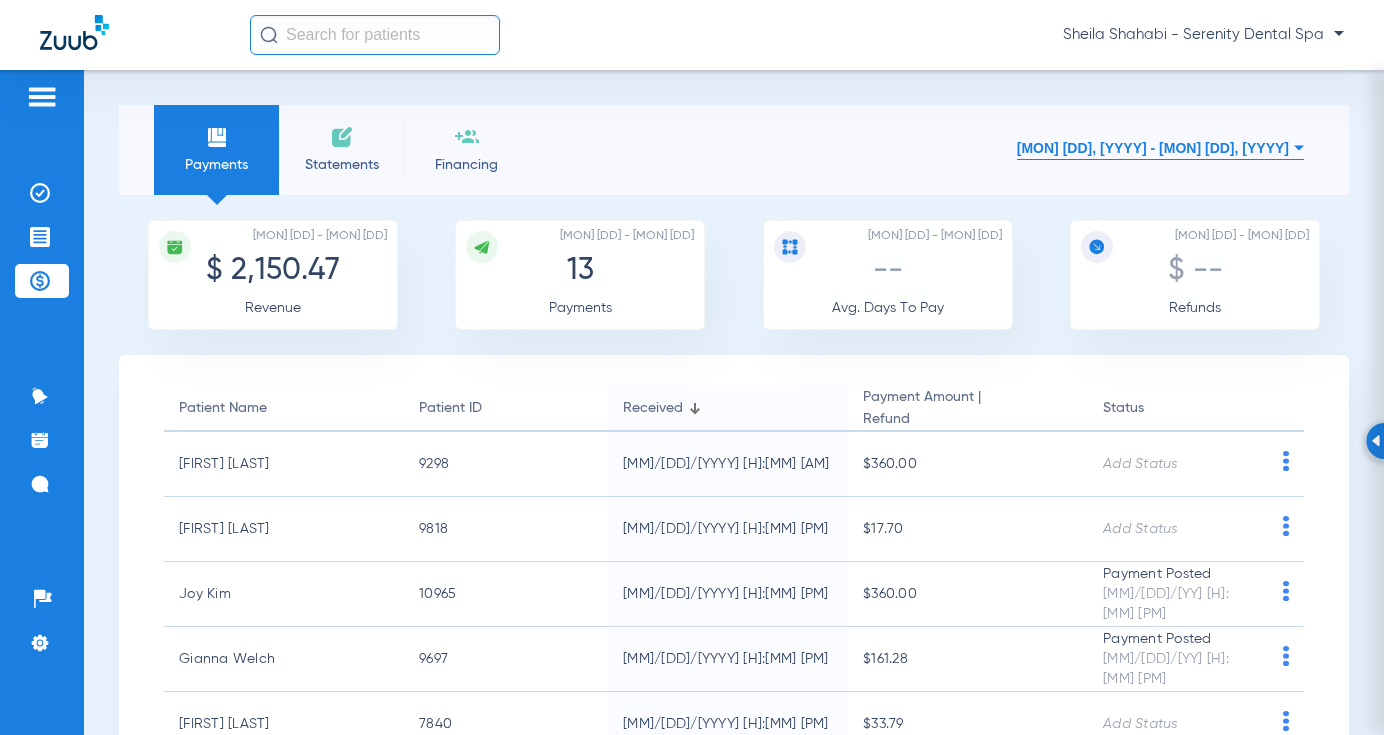 click 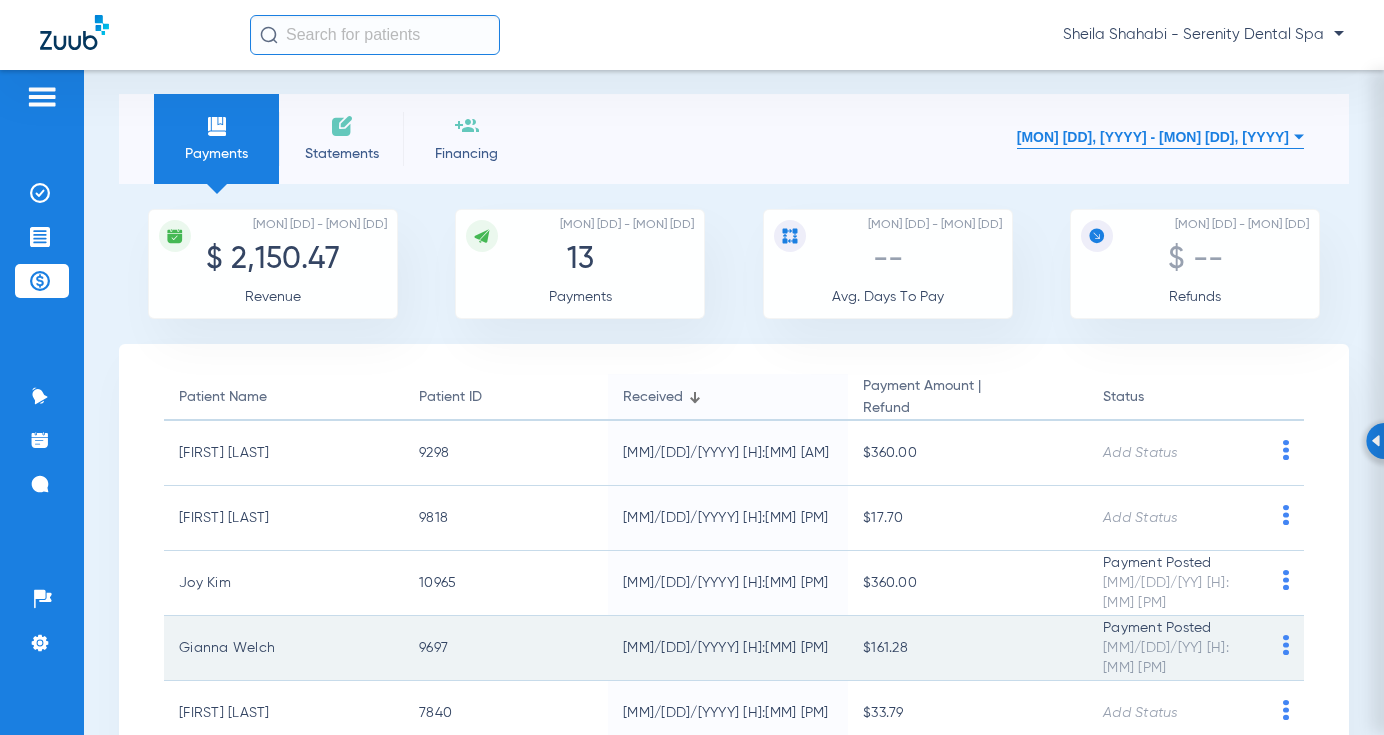 scroll, scrollTop: 0, scrollLeft: 0, axis: both 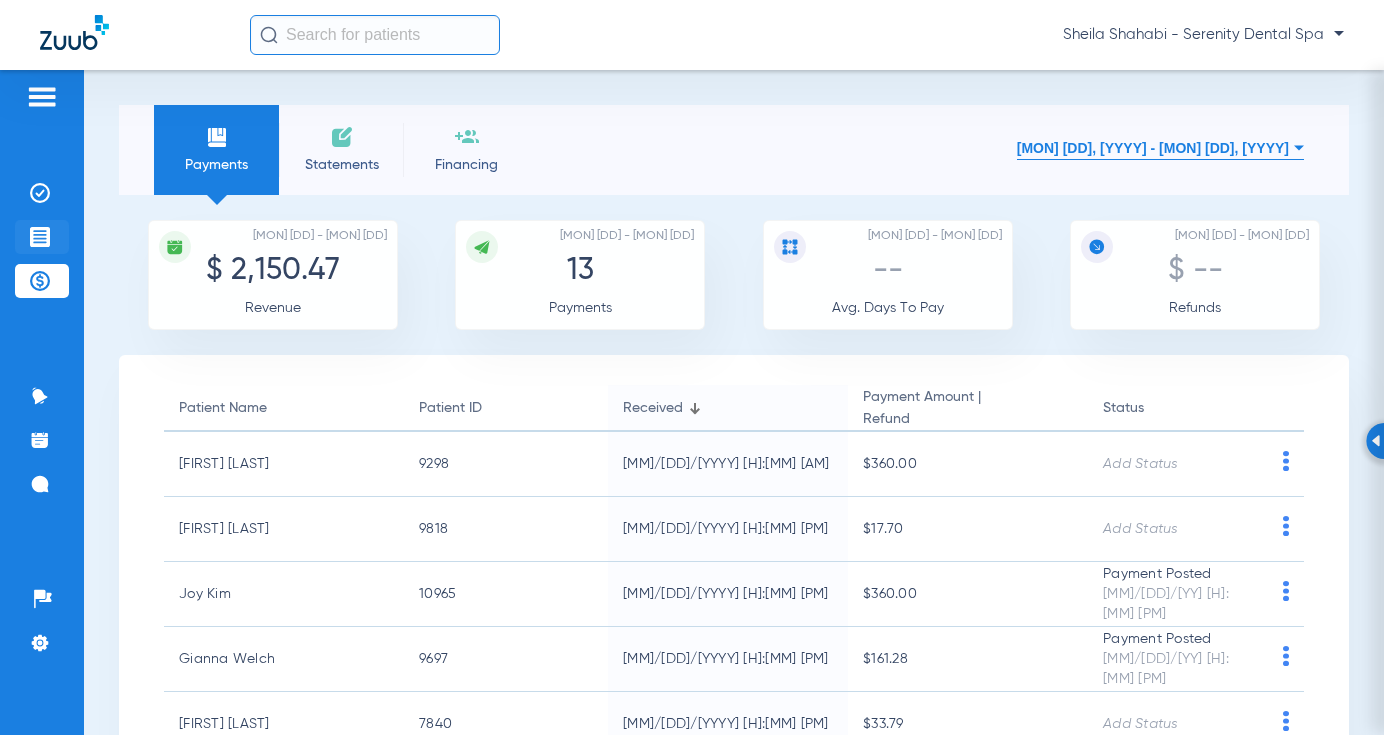 click 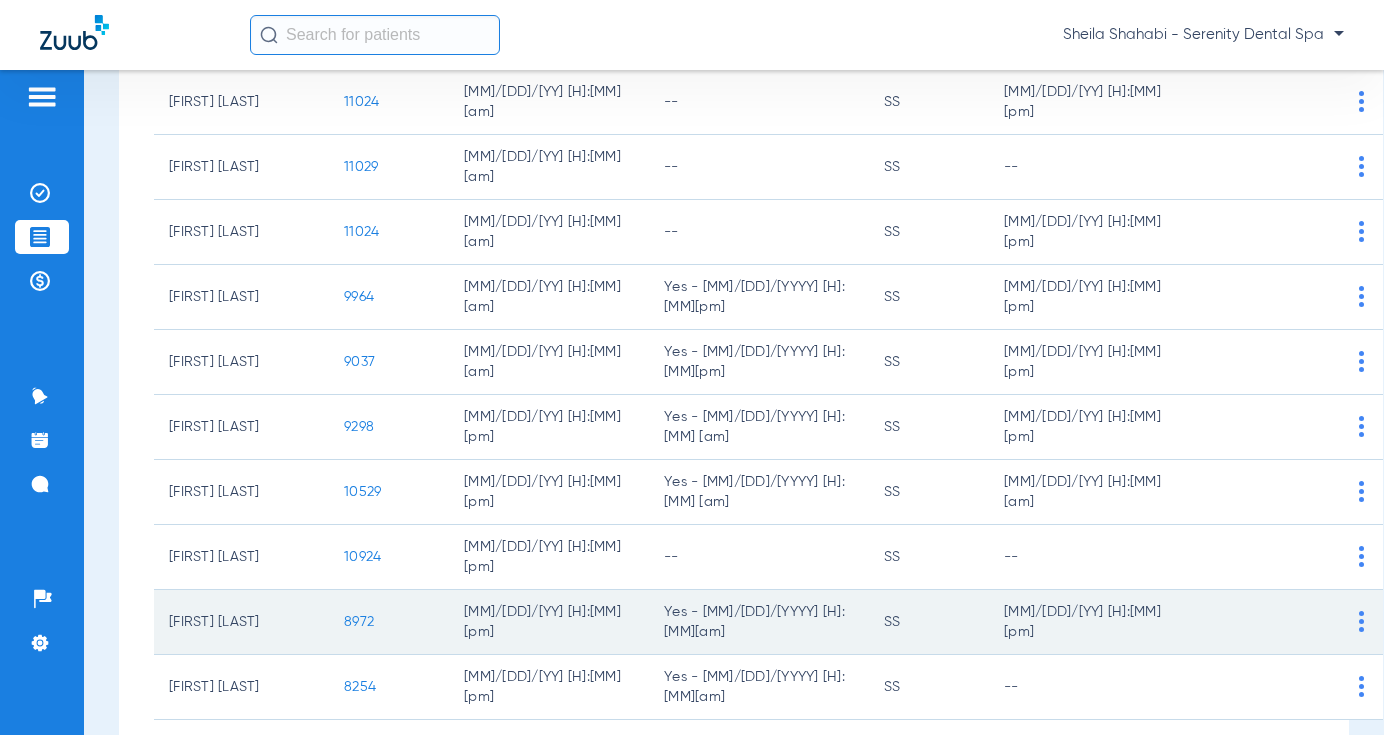 scroll, scrollTop: 300, scrollLeft: 0, axis: vertical 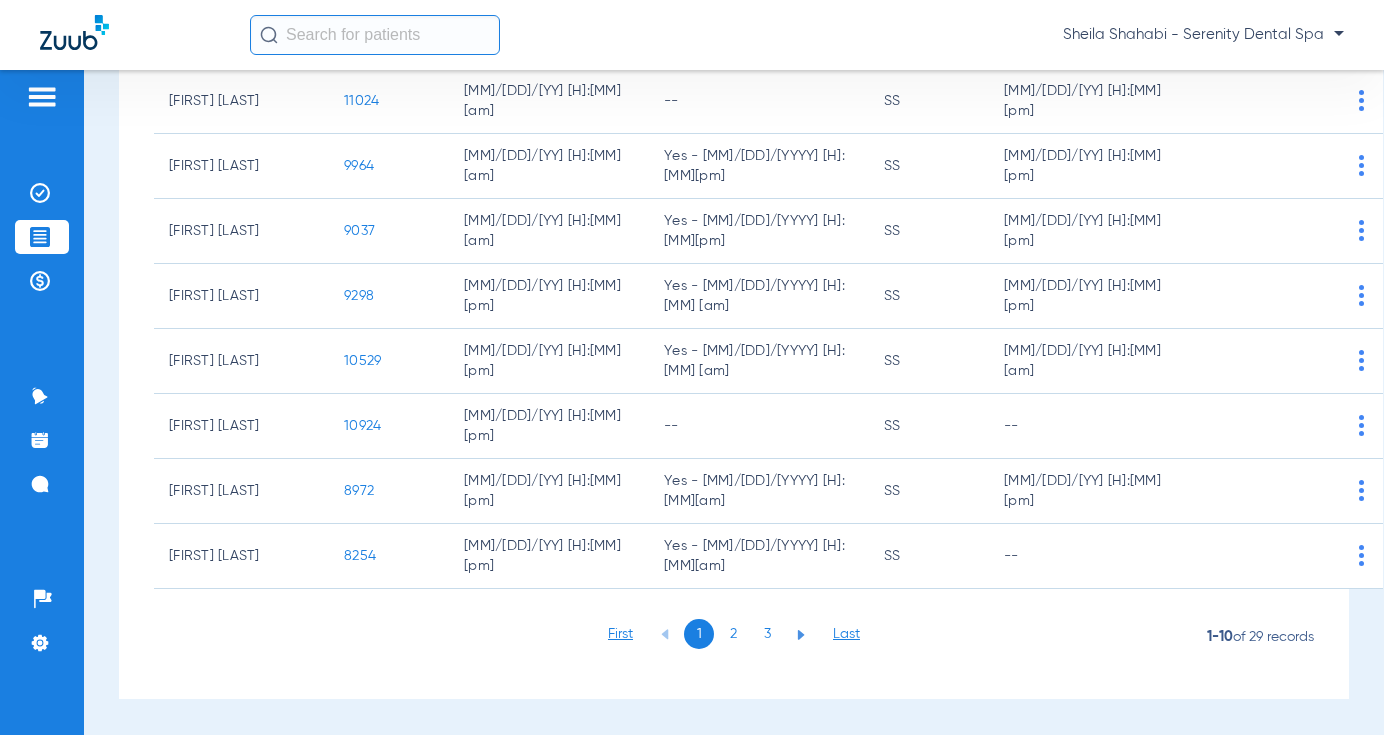 click on "2" 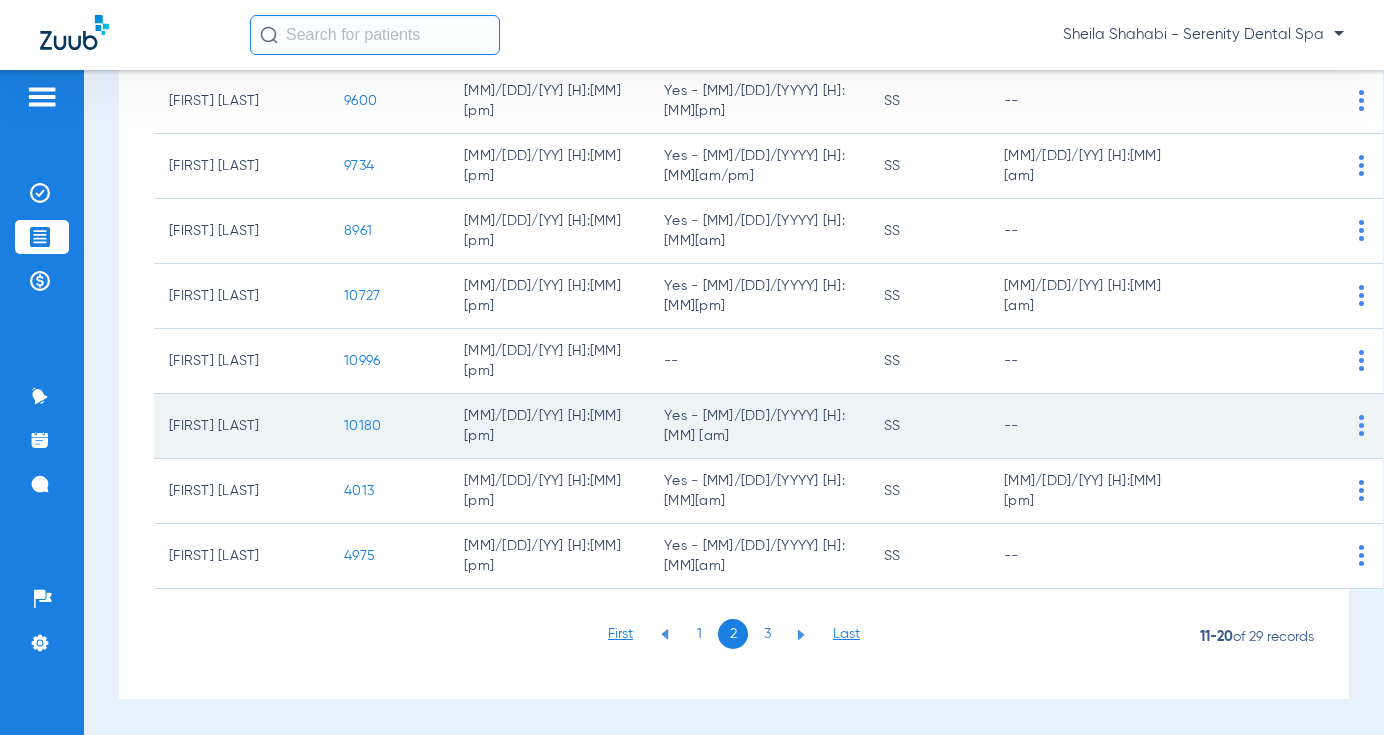 click on "10180" 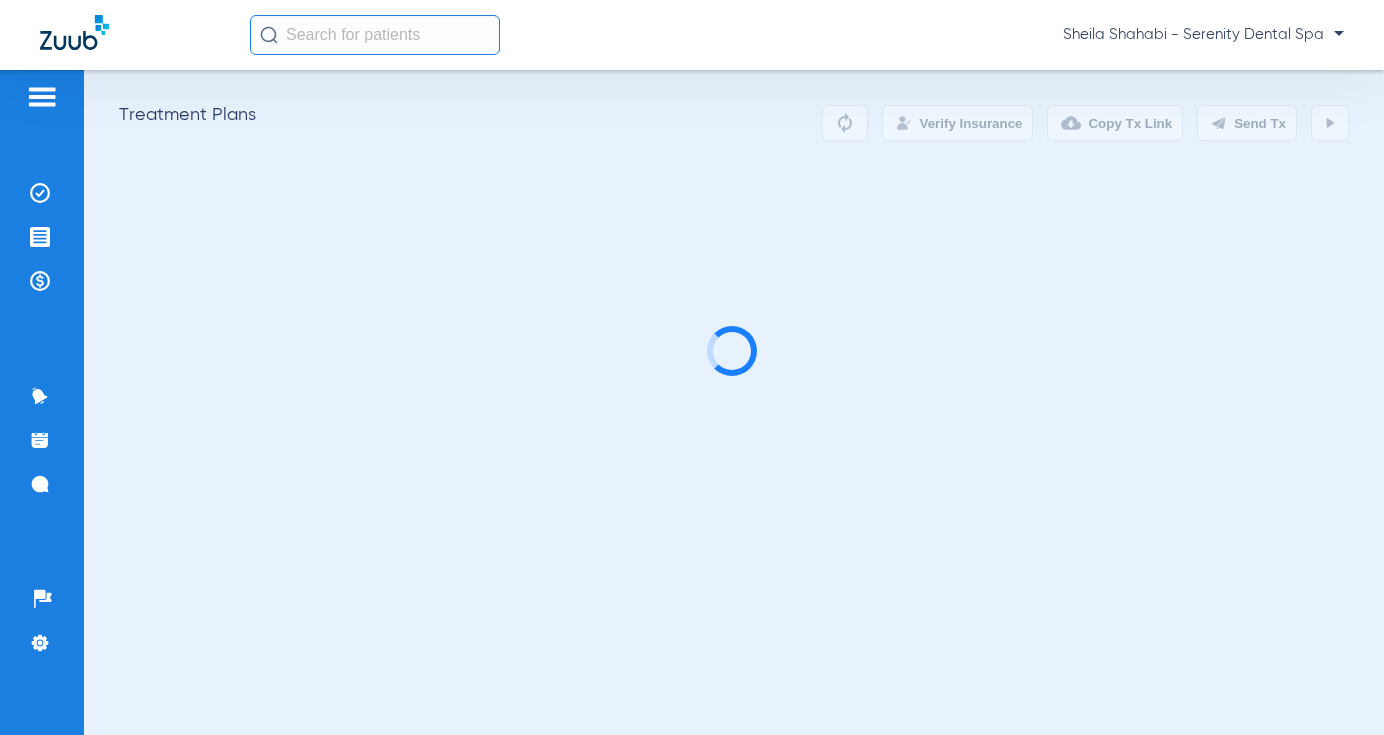 scroll, scrollTop: 0, scrollLeft: 0, axis: both 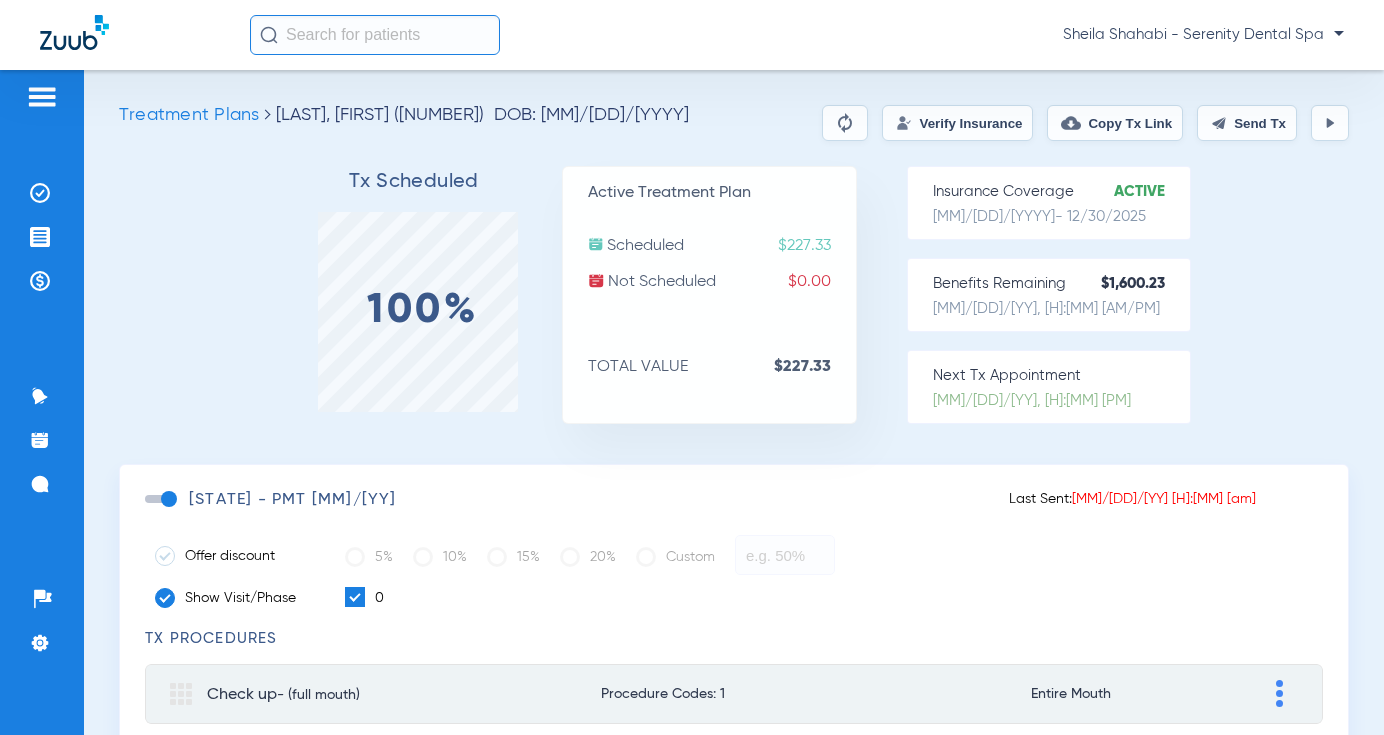 click on "Send Tx" 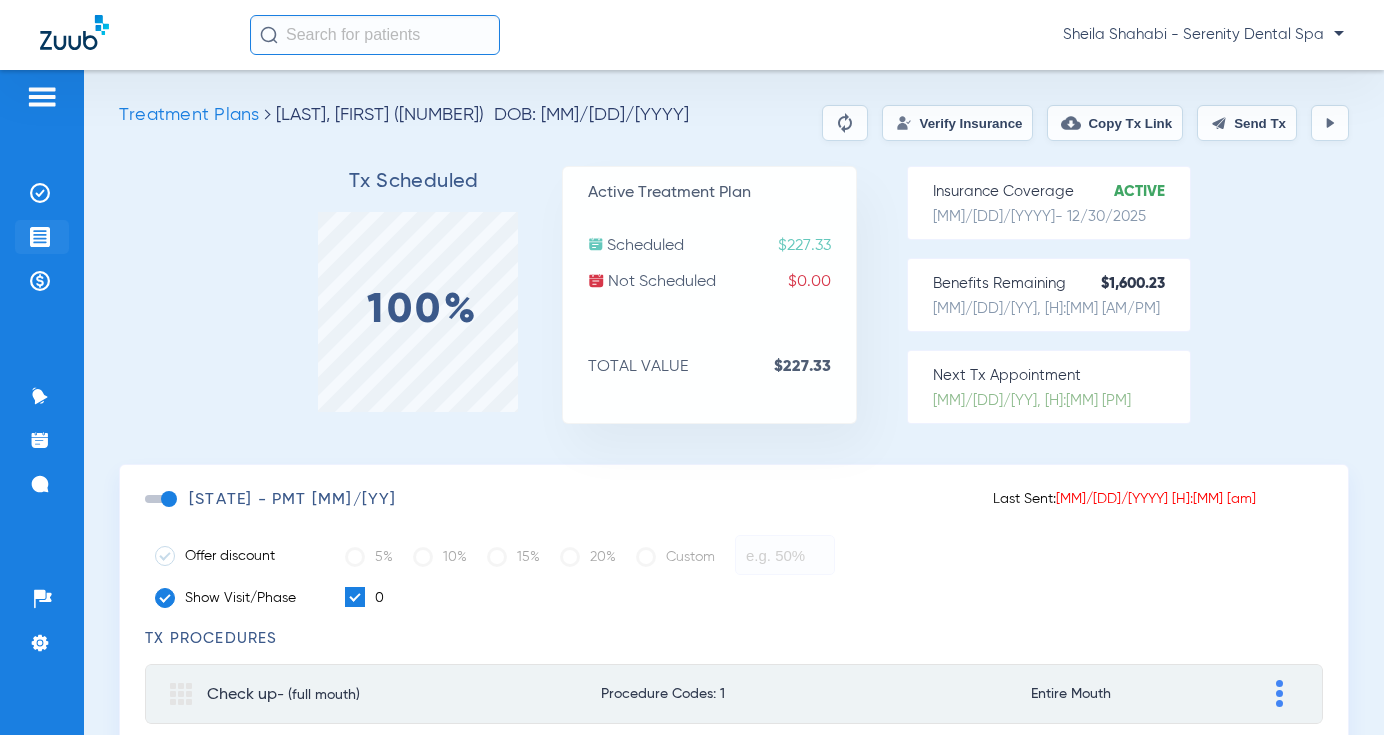 click on "Treatment Acceptance" 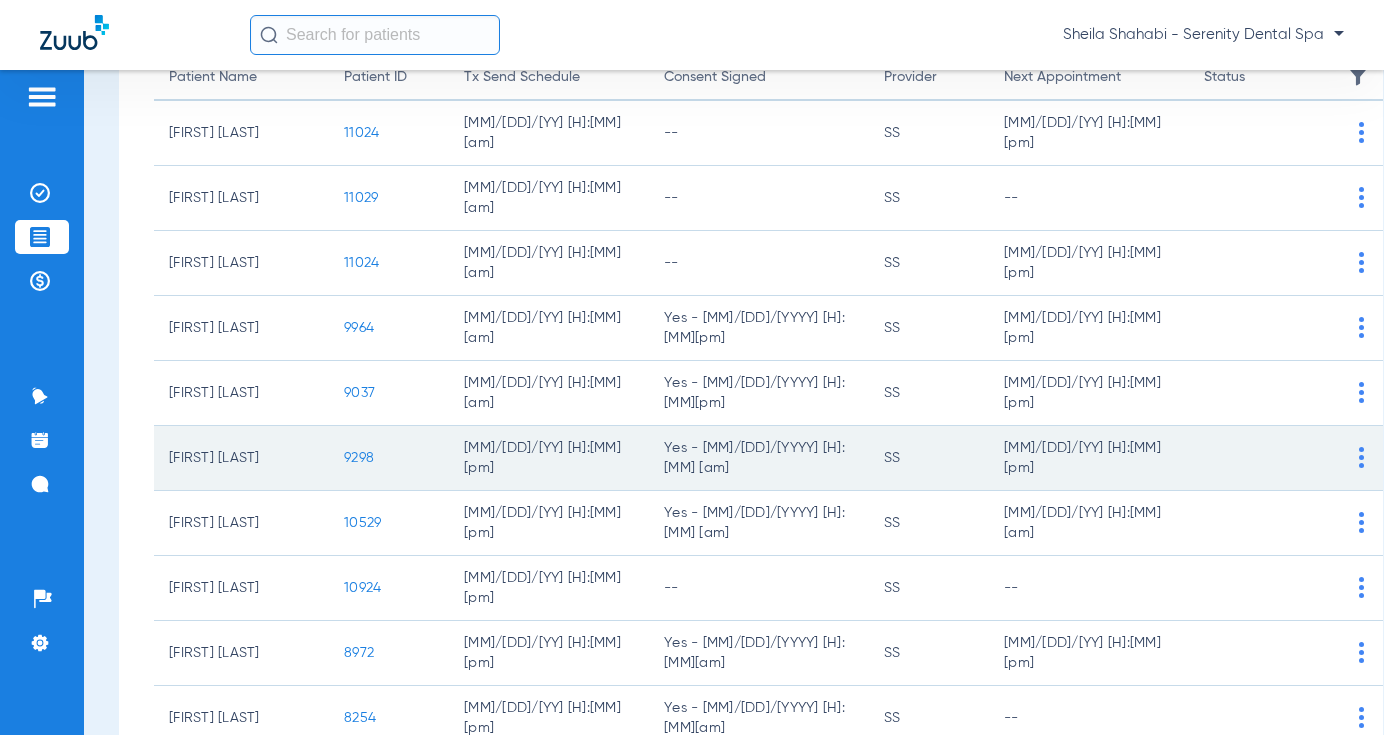 scroll, scrollTop: 384, scrollLeft: 0, axis: vertical 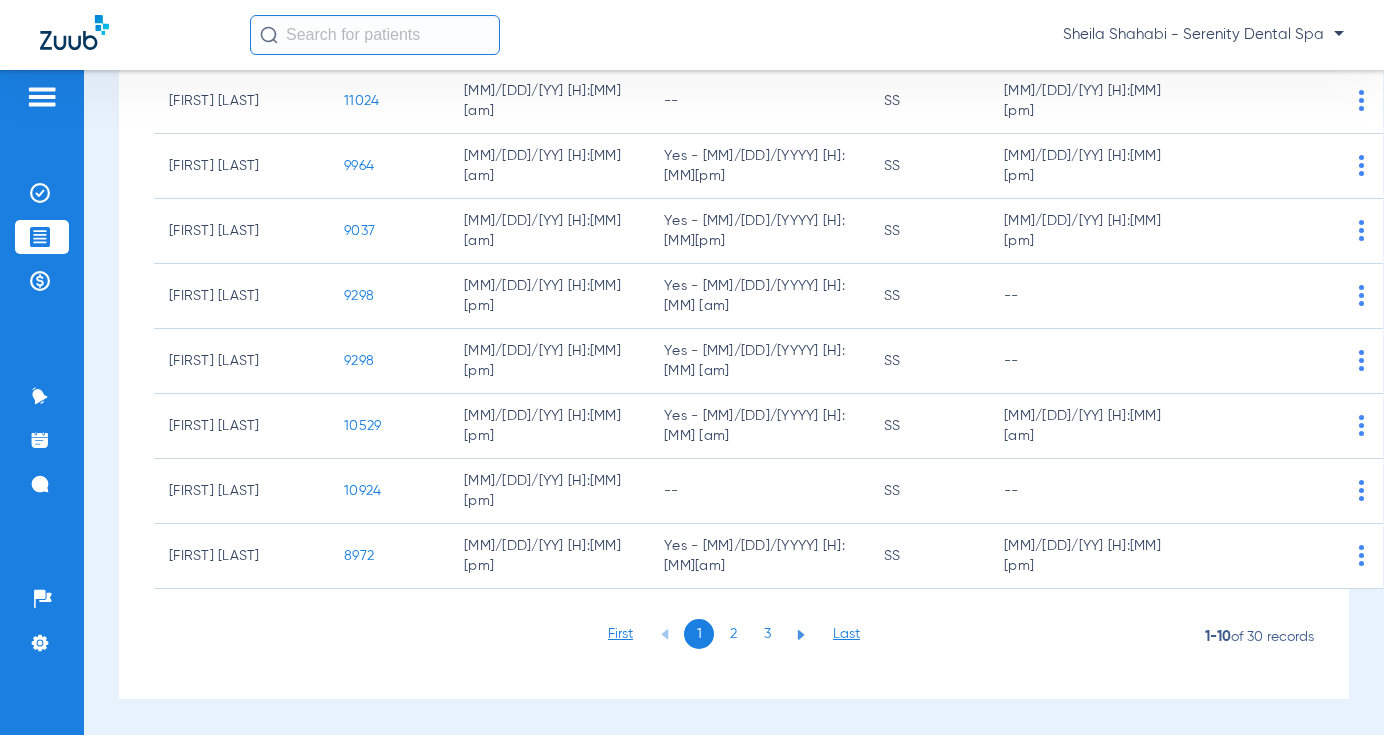 click on "10924" 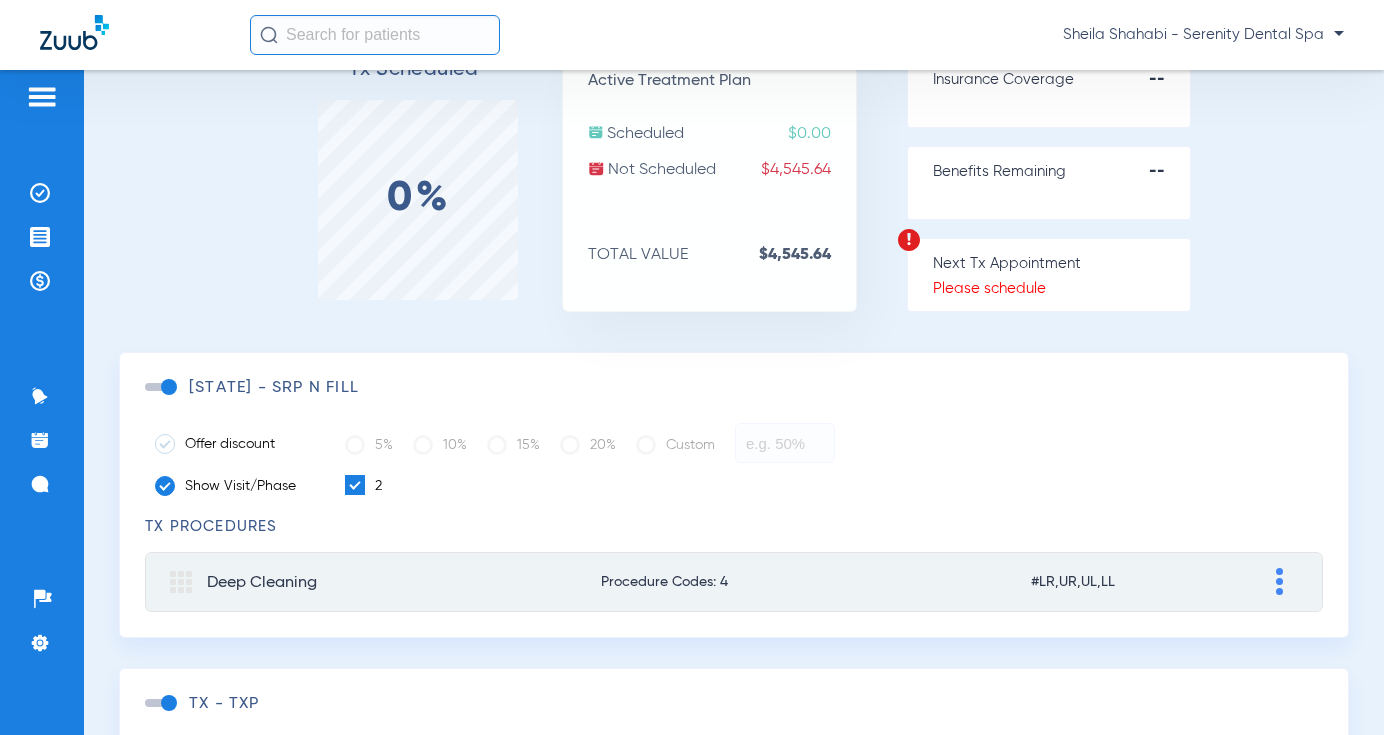 scroll, scrollTop: 93, scrollLeft: 0, axis: vertical 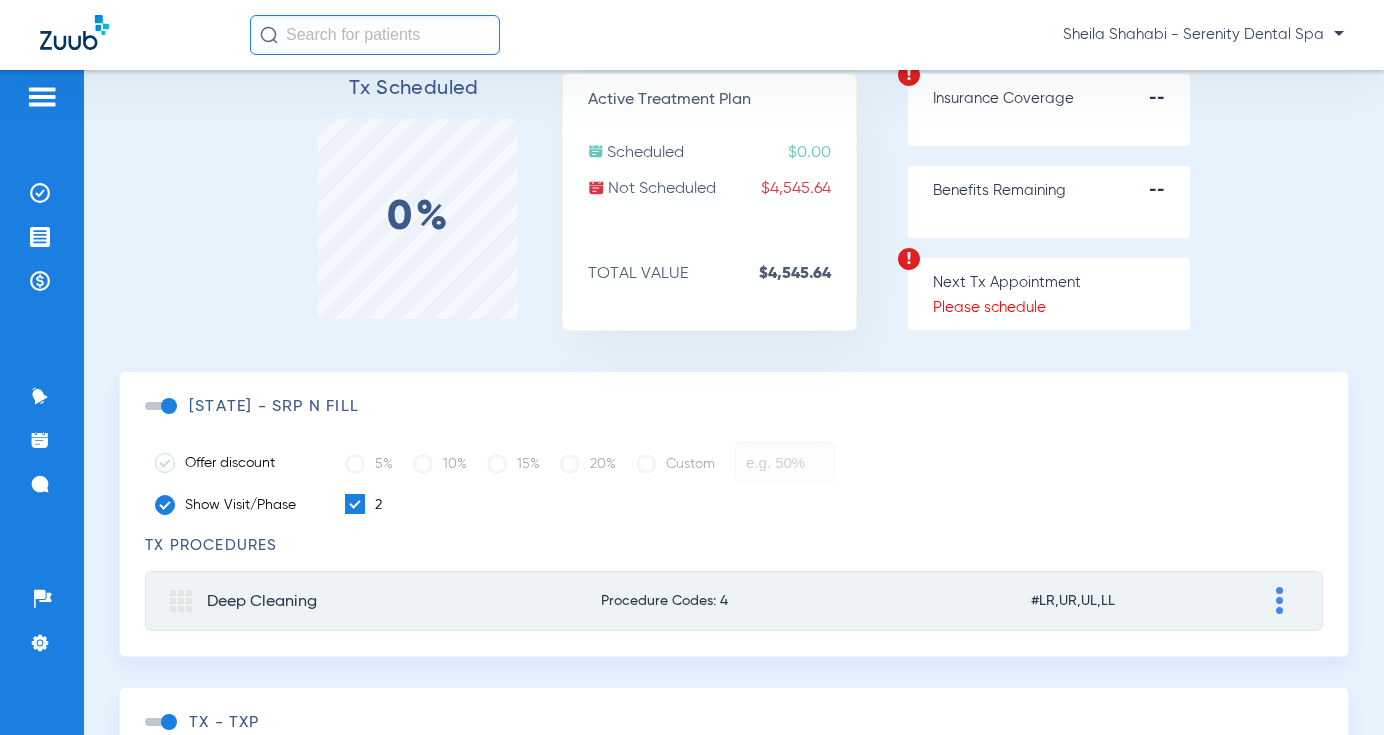 click 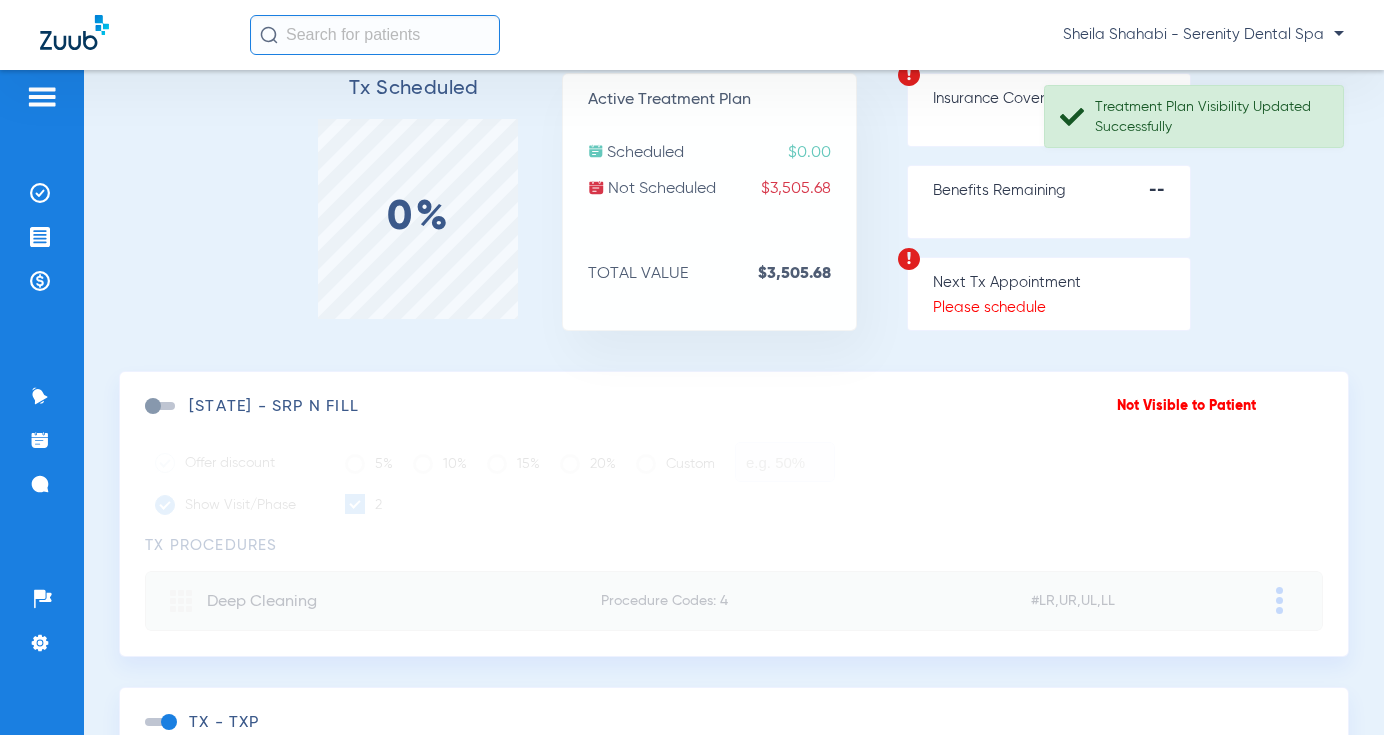 click 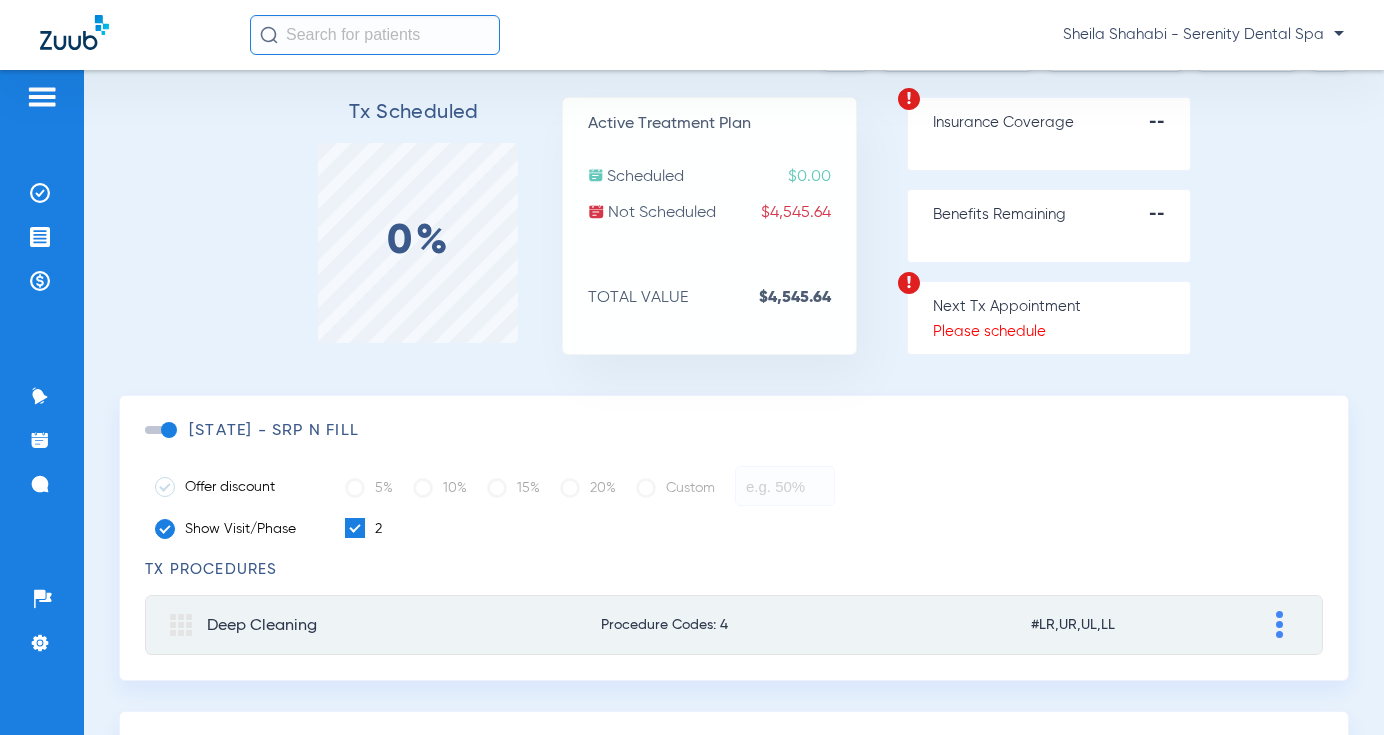 scroll, scrollTop: 0, scrollLeft: 0, axis: both 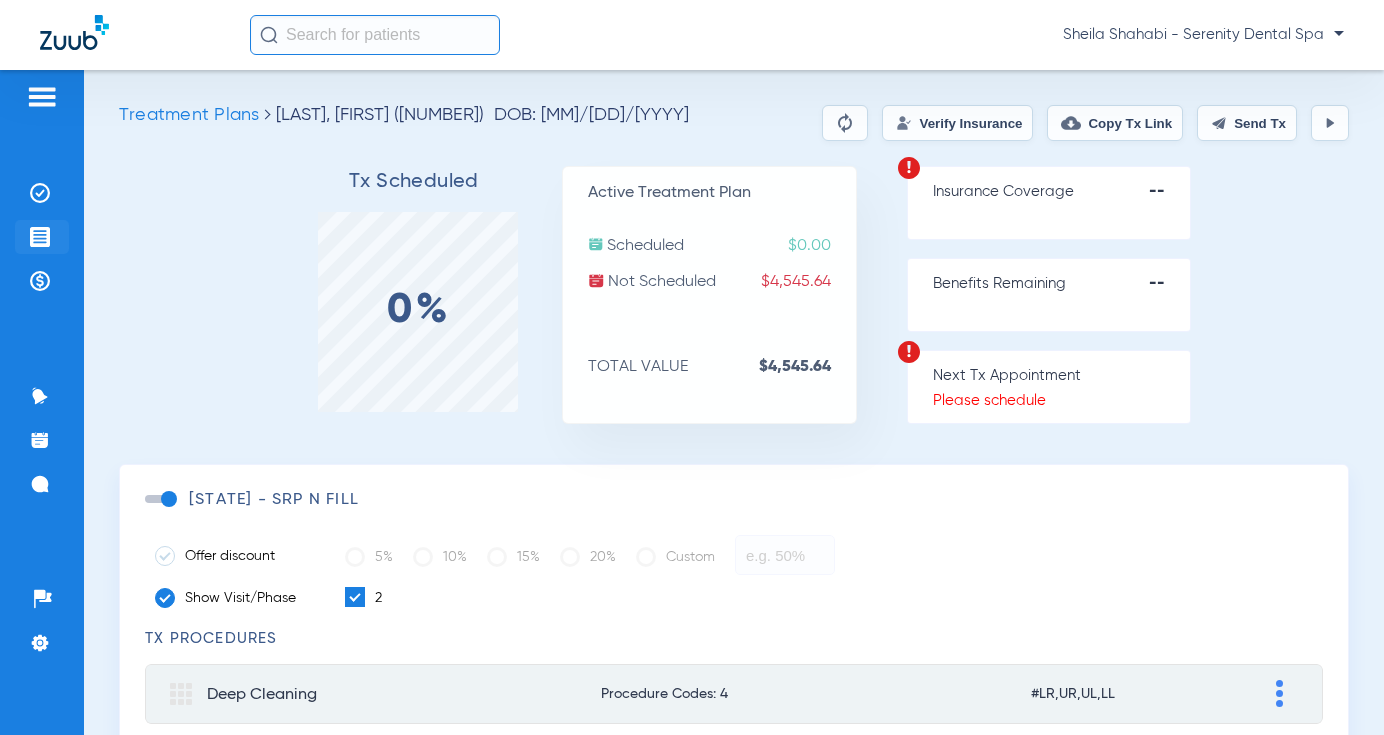 click 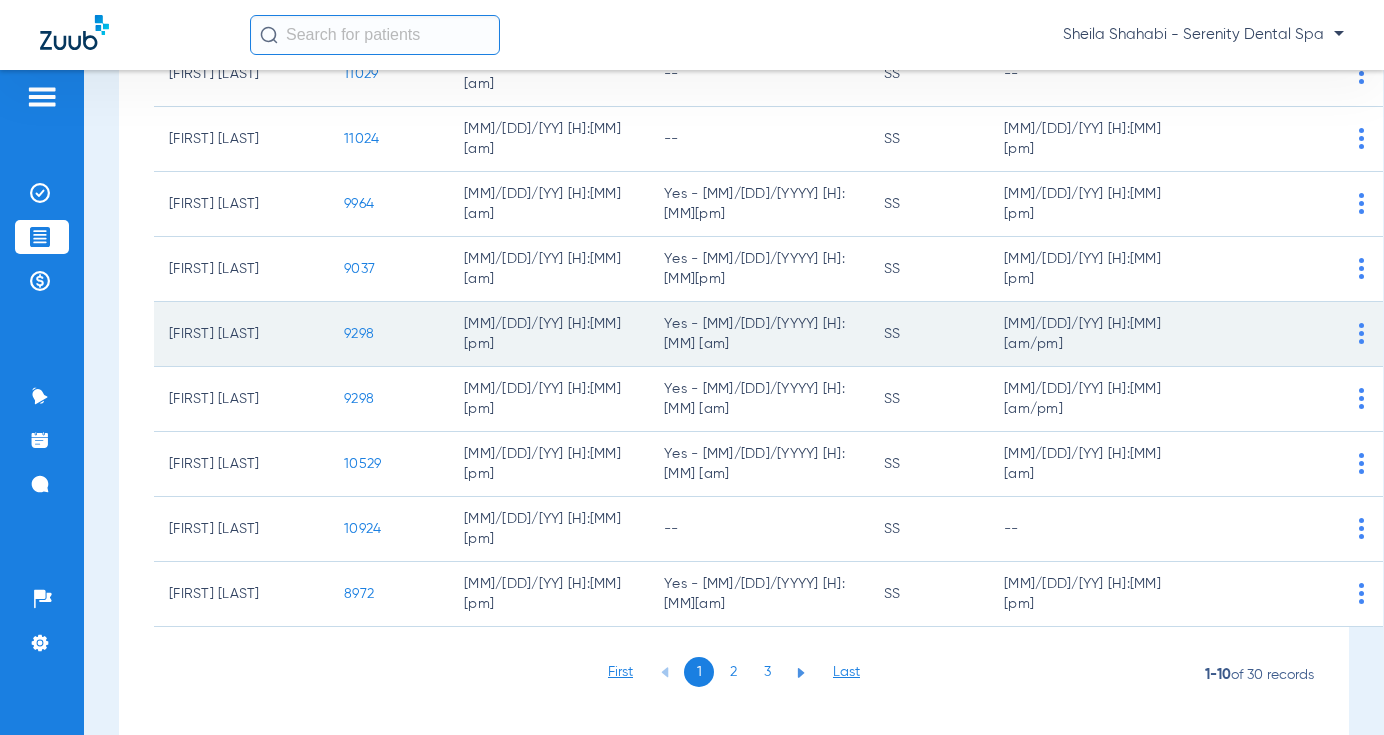scroll, scrollTop: 384, scrollLeft: 0, axis: vertical 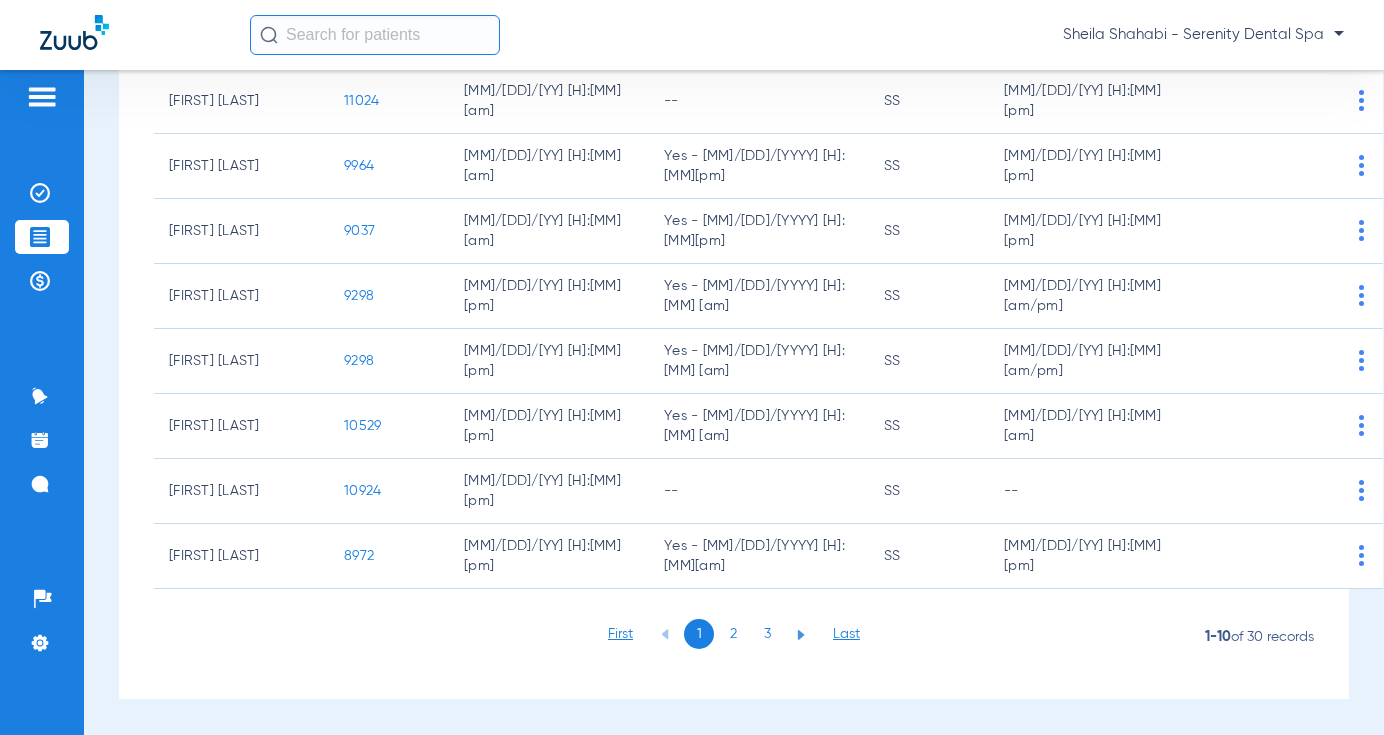 click on "2" 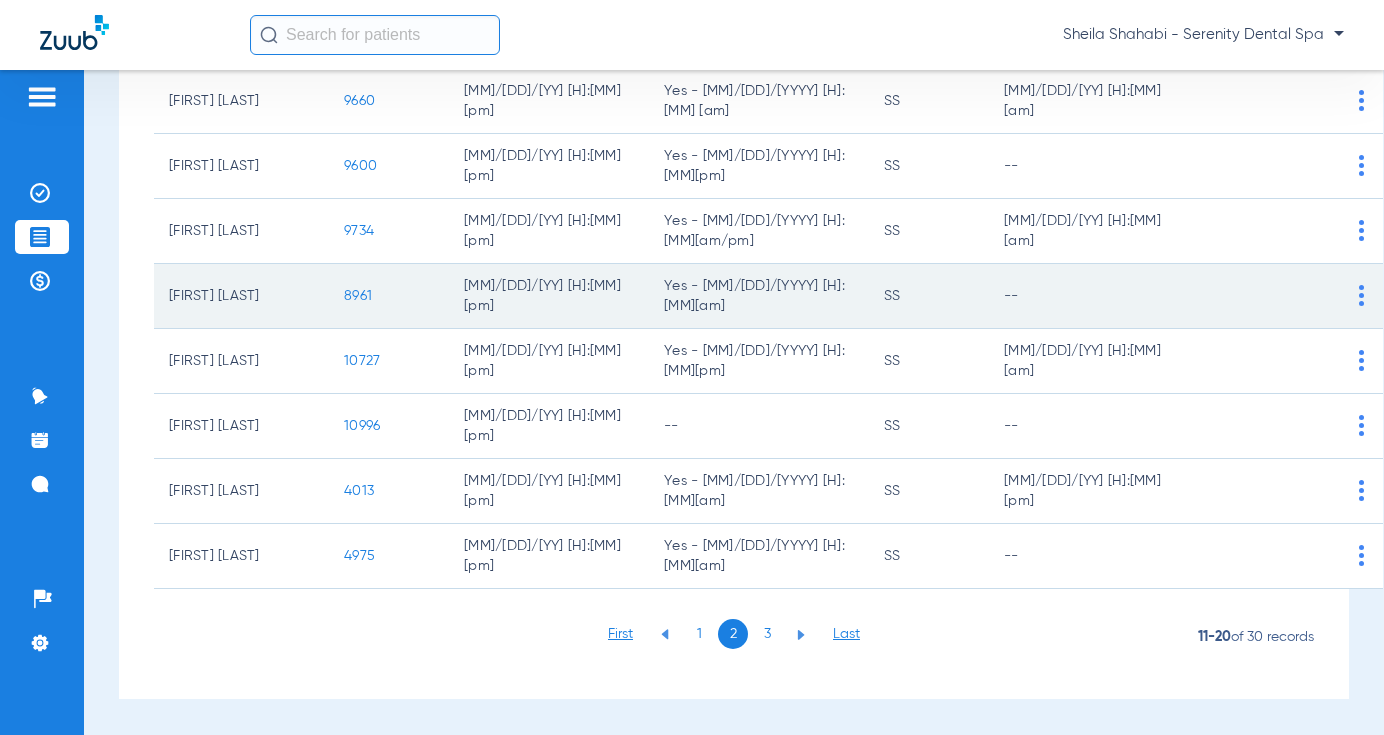 click on "8961" 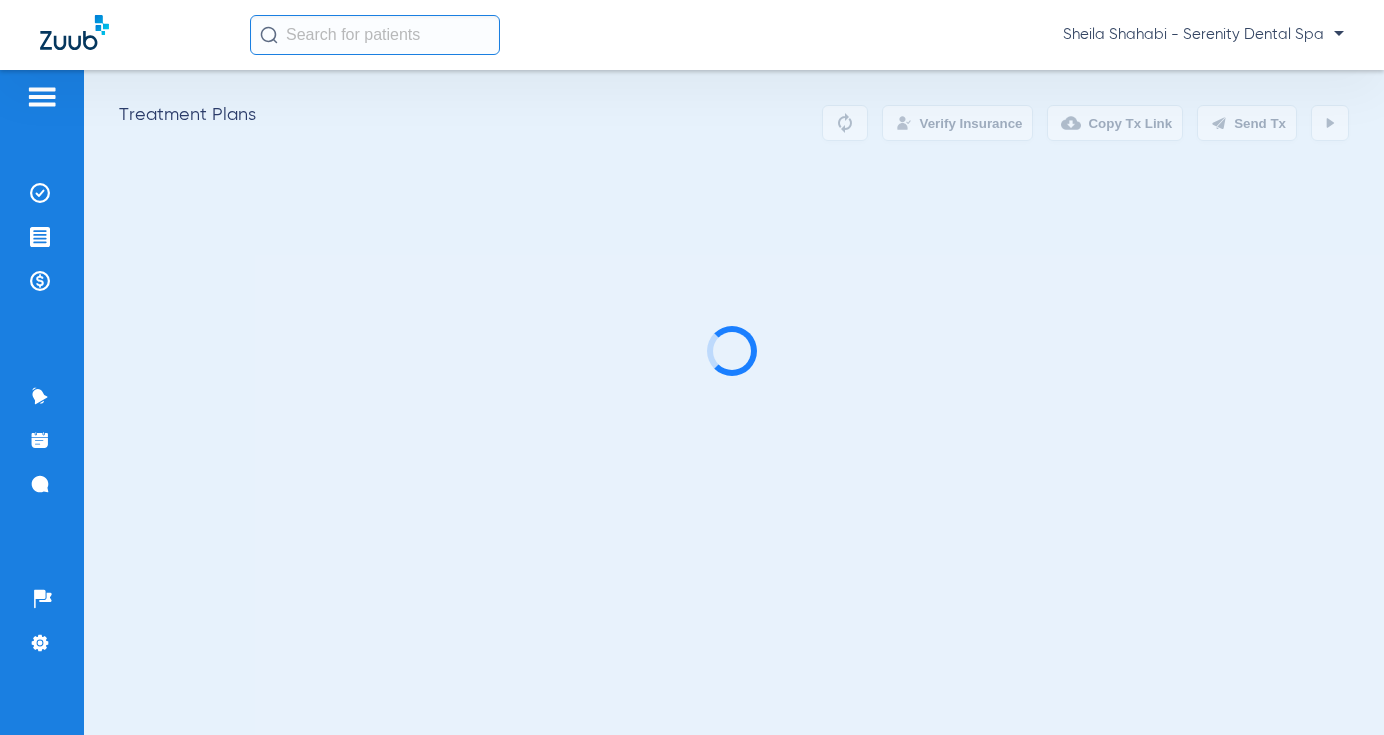 scroll, scrollTop: 0, scrollLeft: 0, axis: both 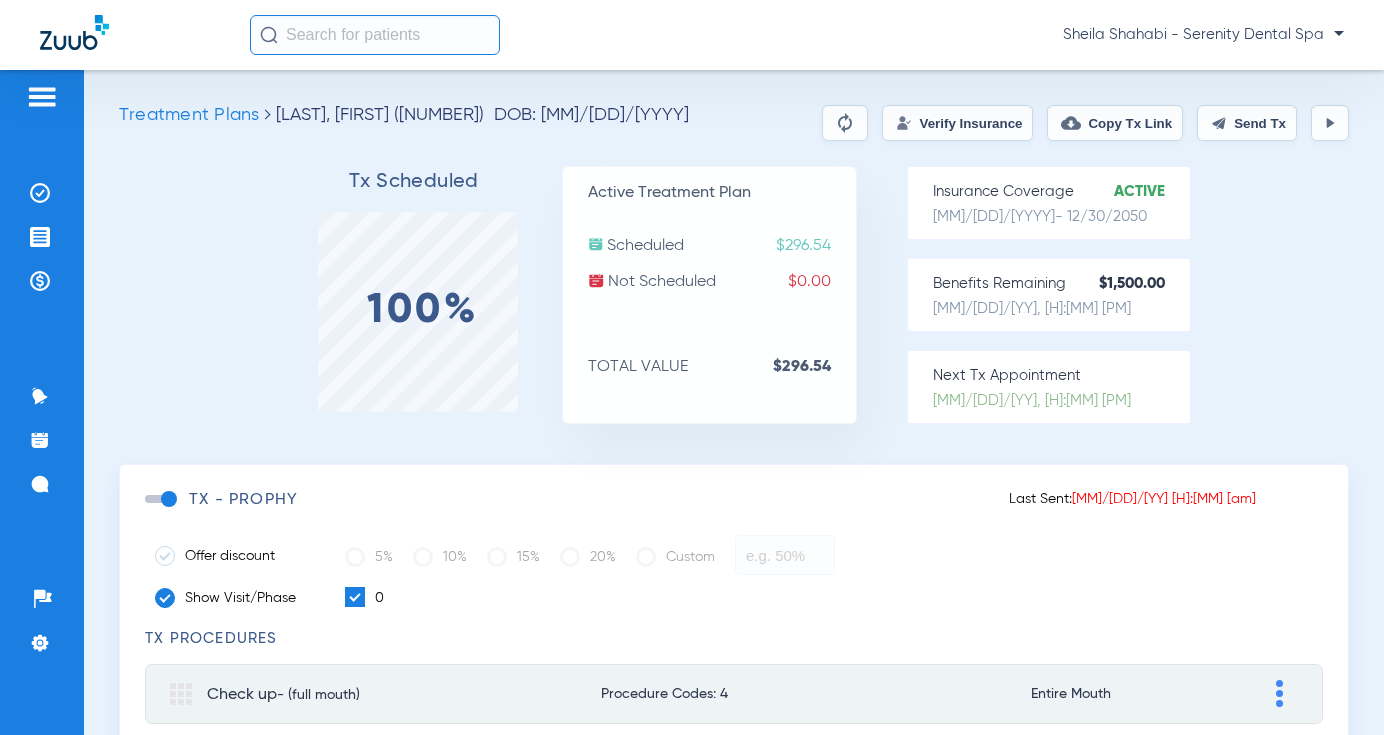 click on "Send Tx" 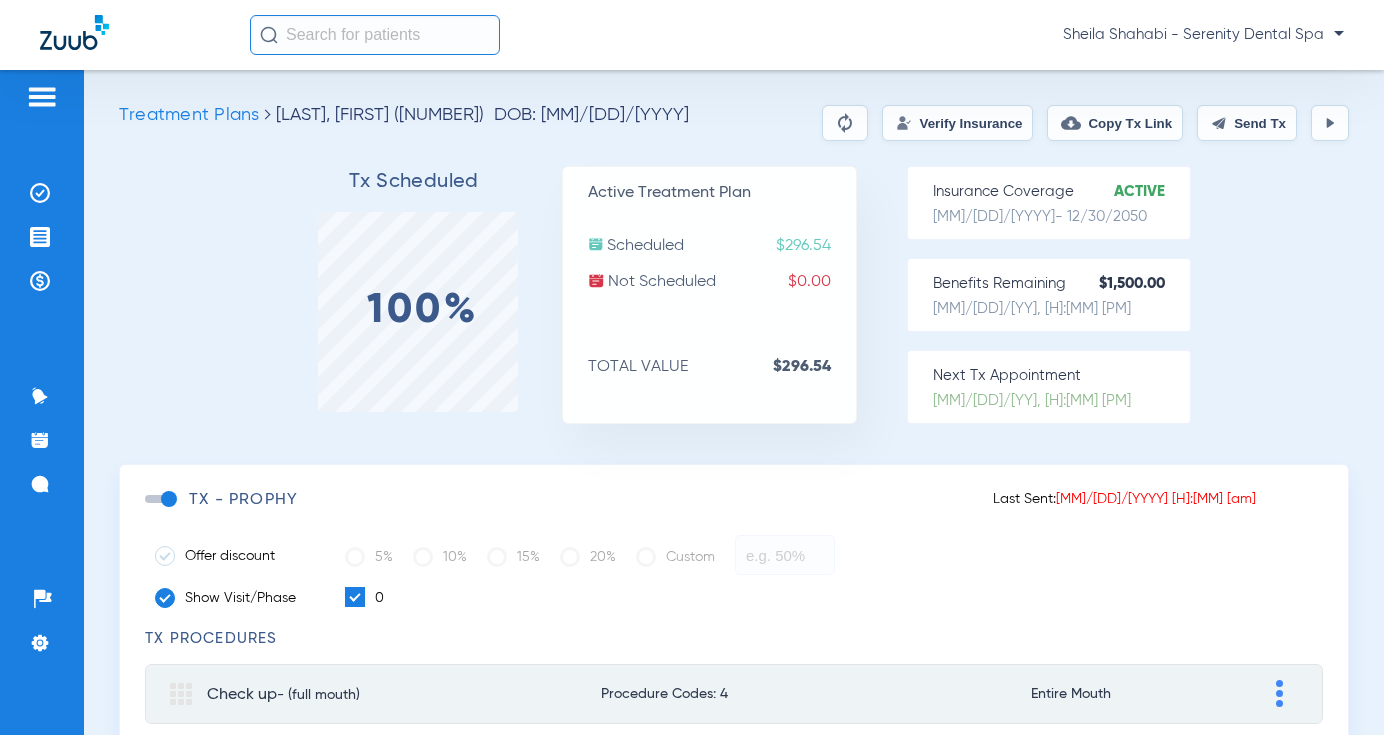 click 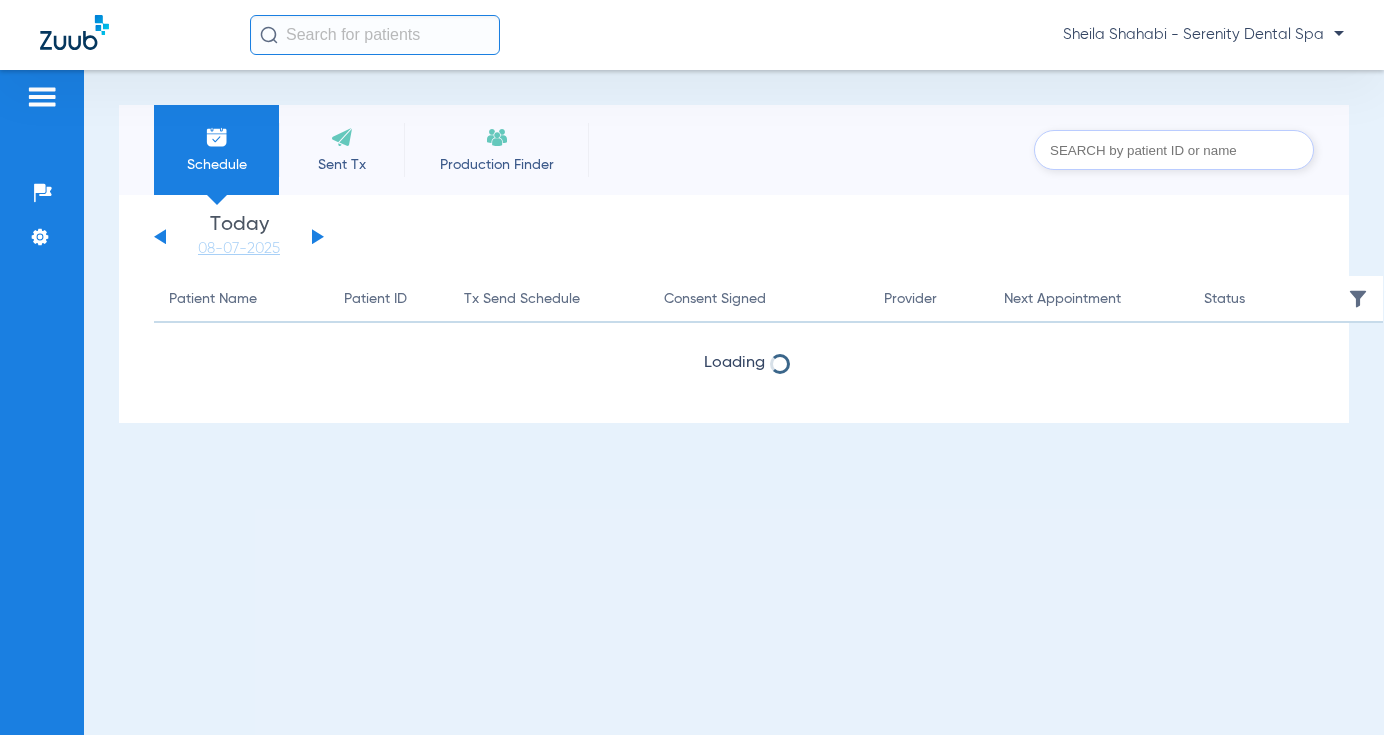 scroll, scrollTop: 0, scrollLeft: 0, axis: both 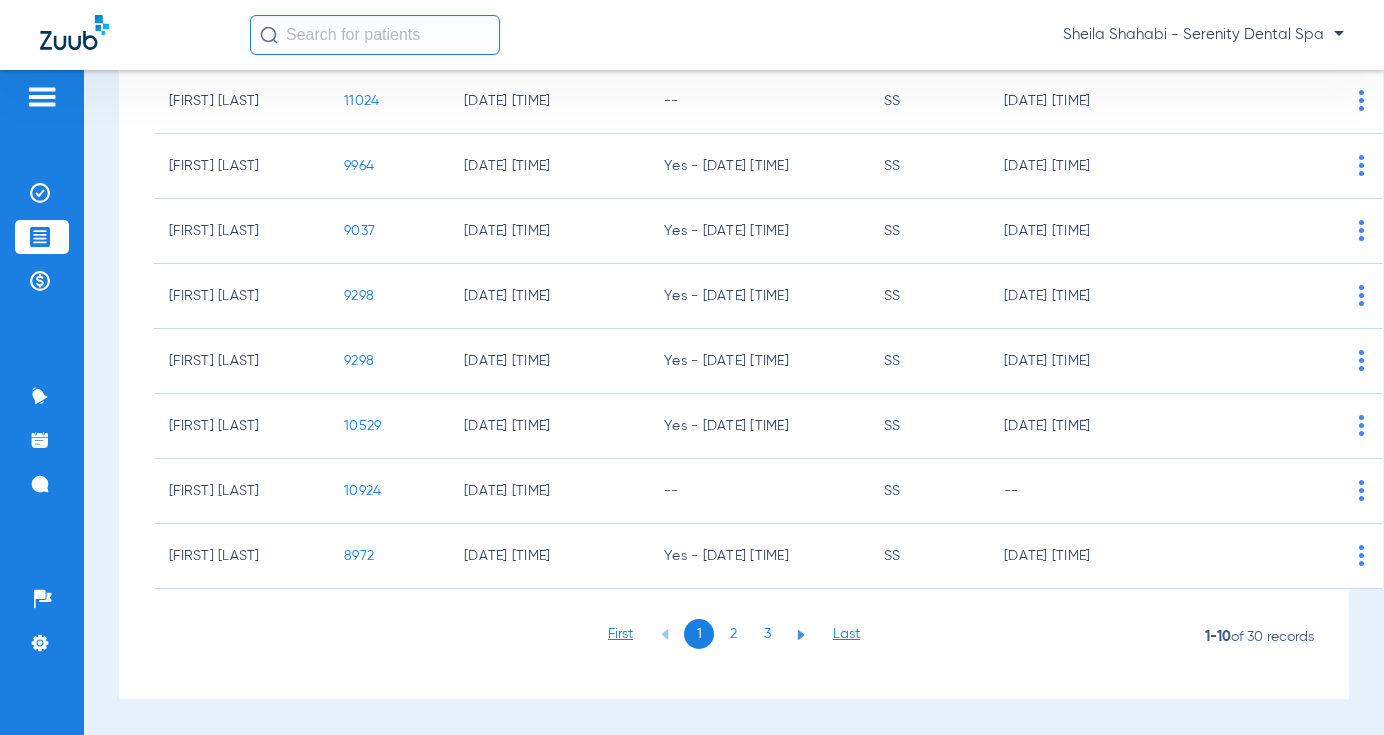 click on "2" 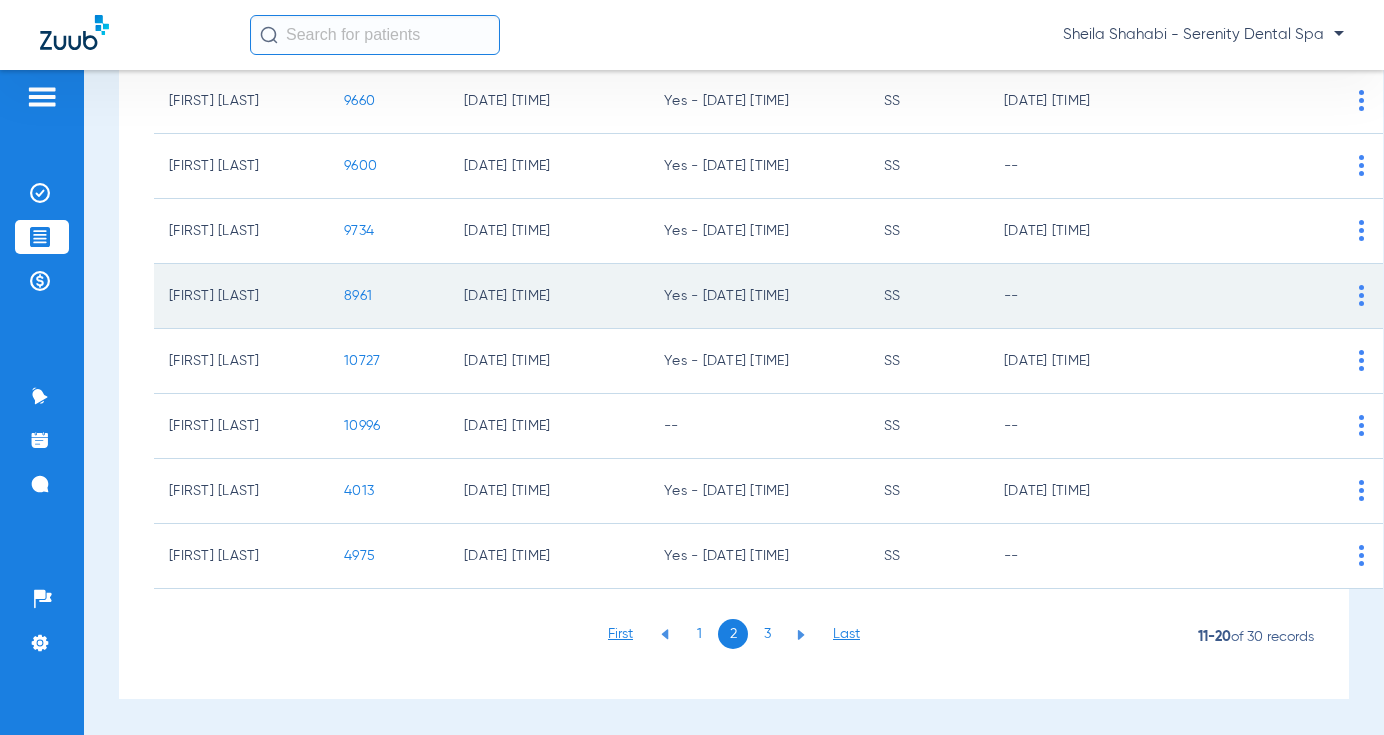 click on "8961" 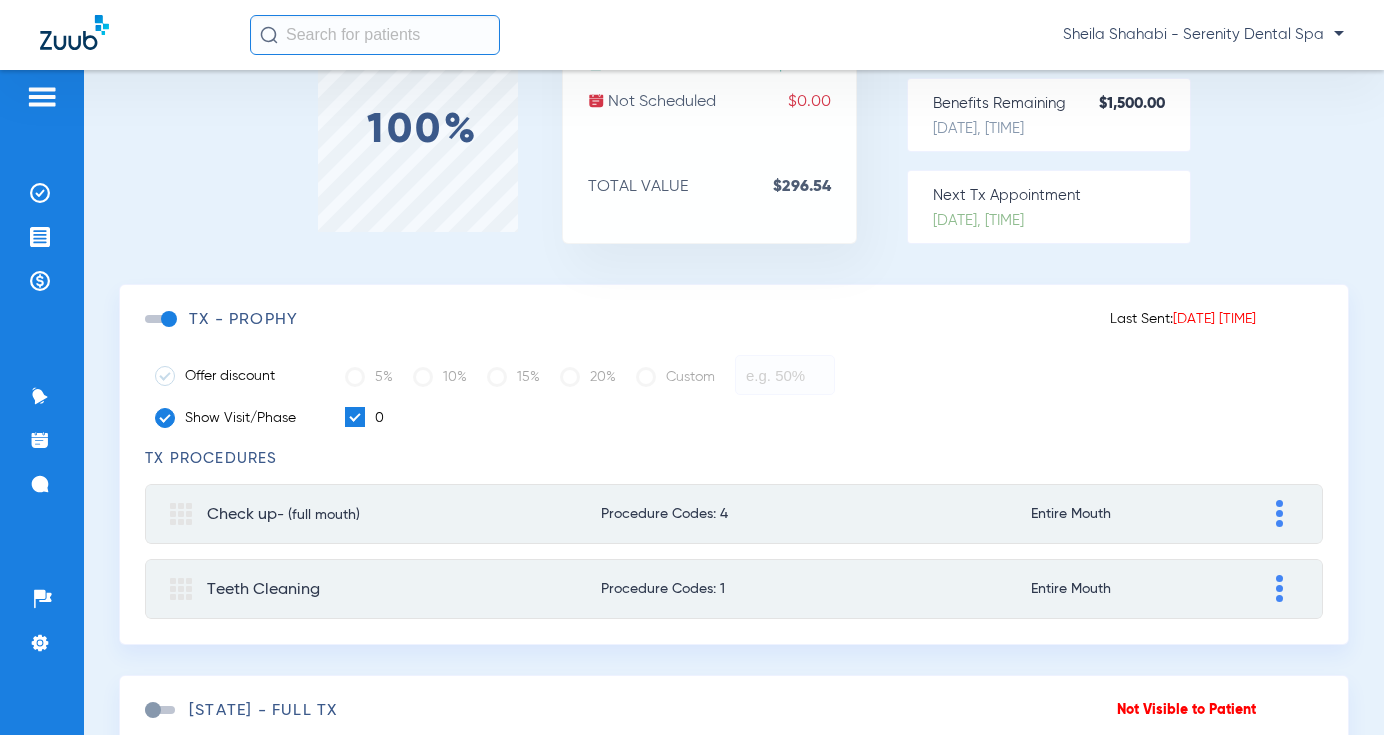 scroll, scrollTop: 0, scrollLeft: 0, axis: both 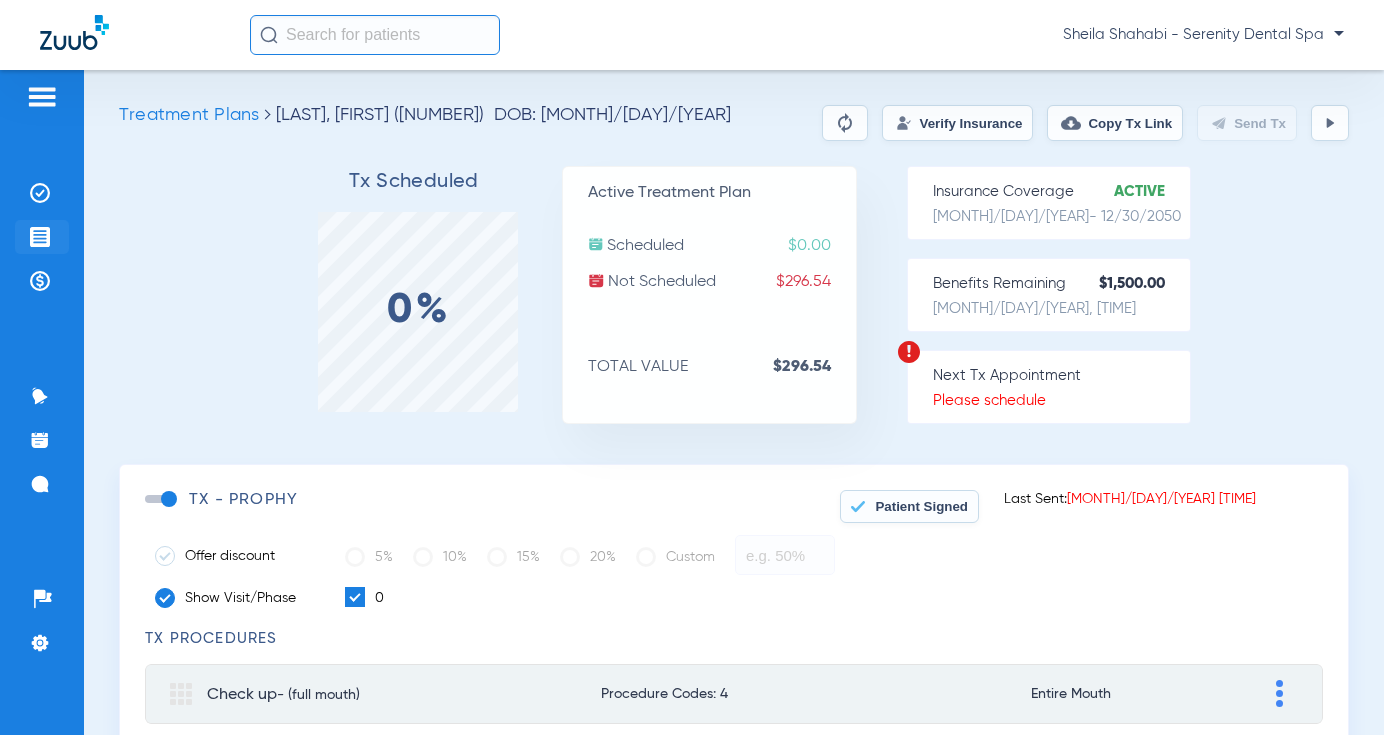 click on "Treatment Acceptance" 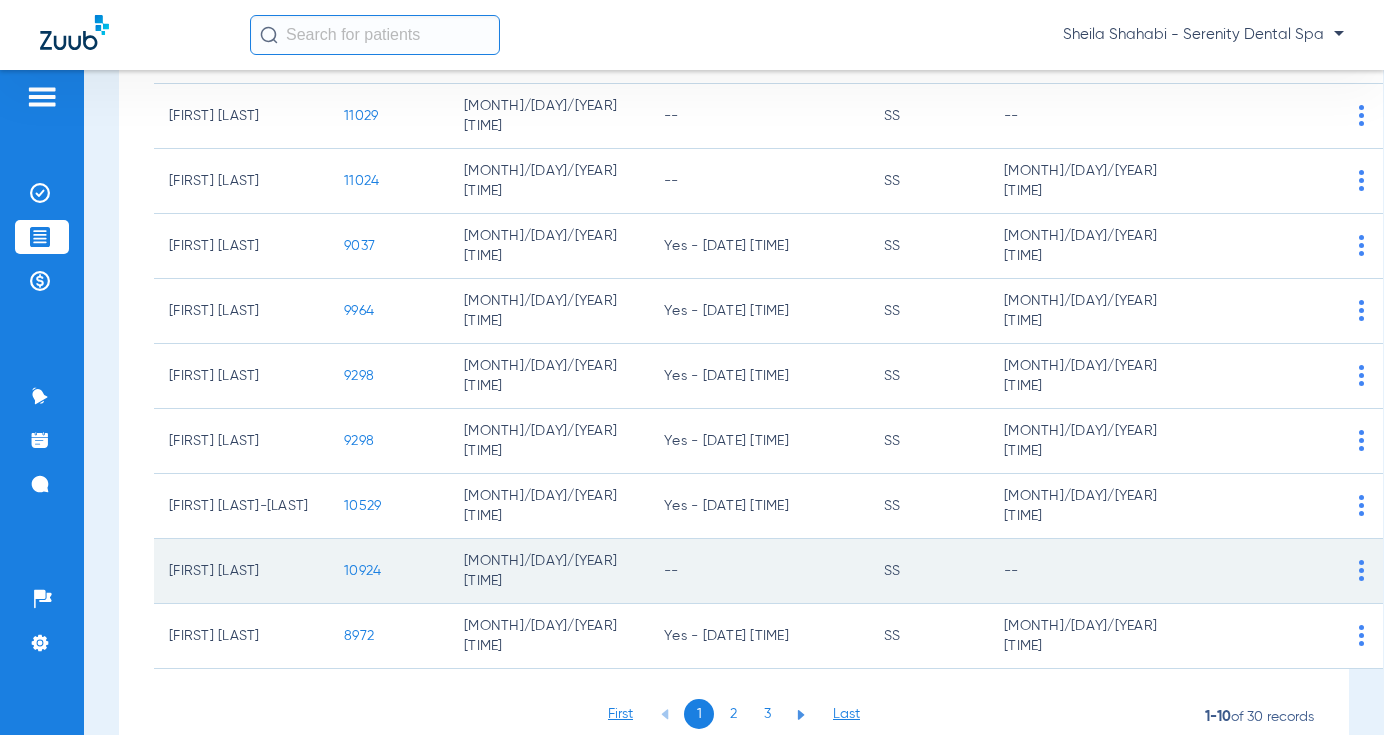 scroll, scrollTop: 384, scrollLeft: 0, axis: vertical 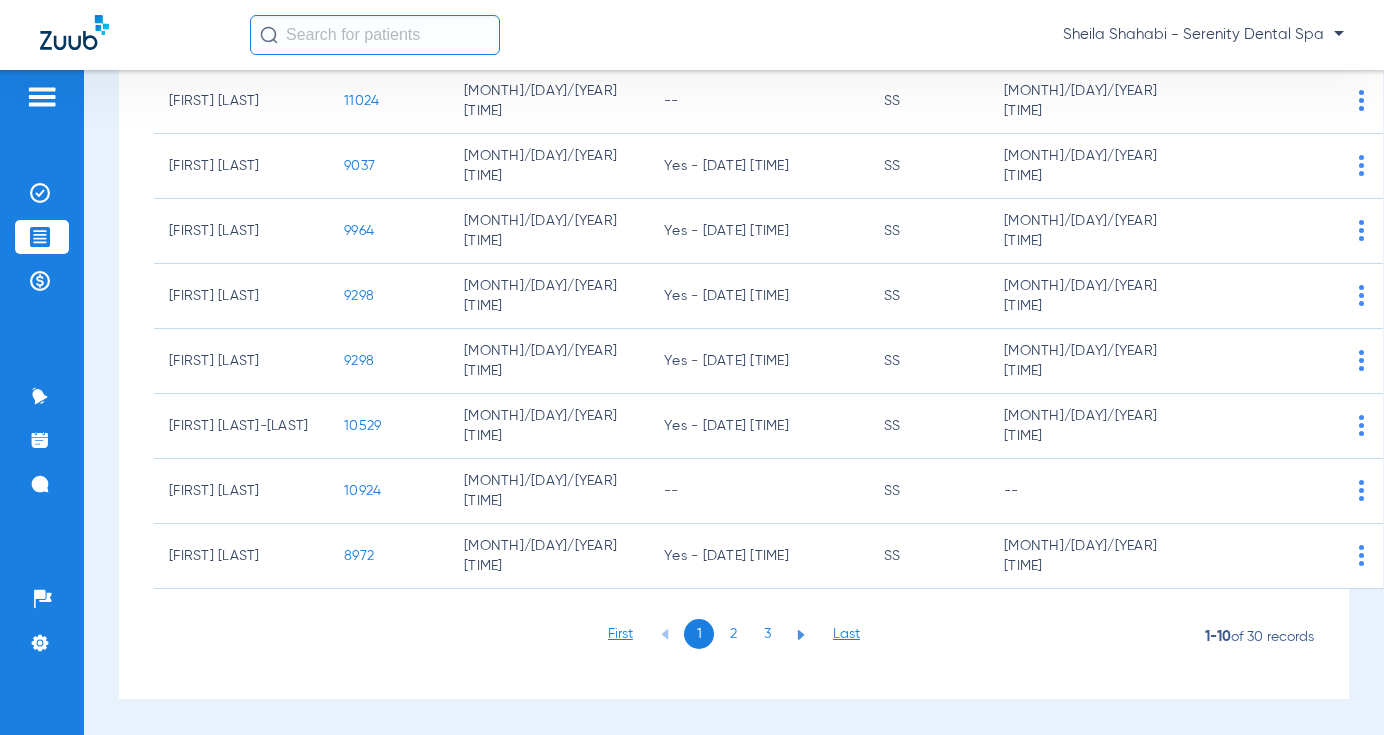 click on "3" 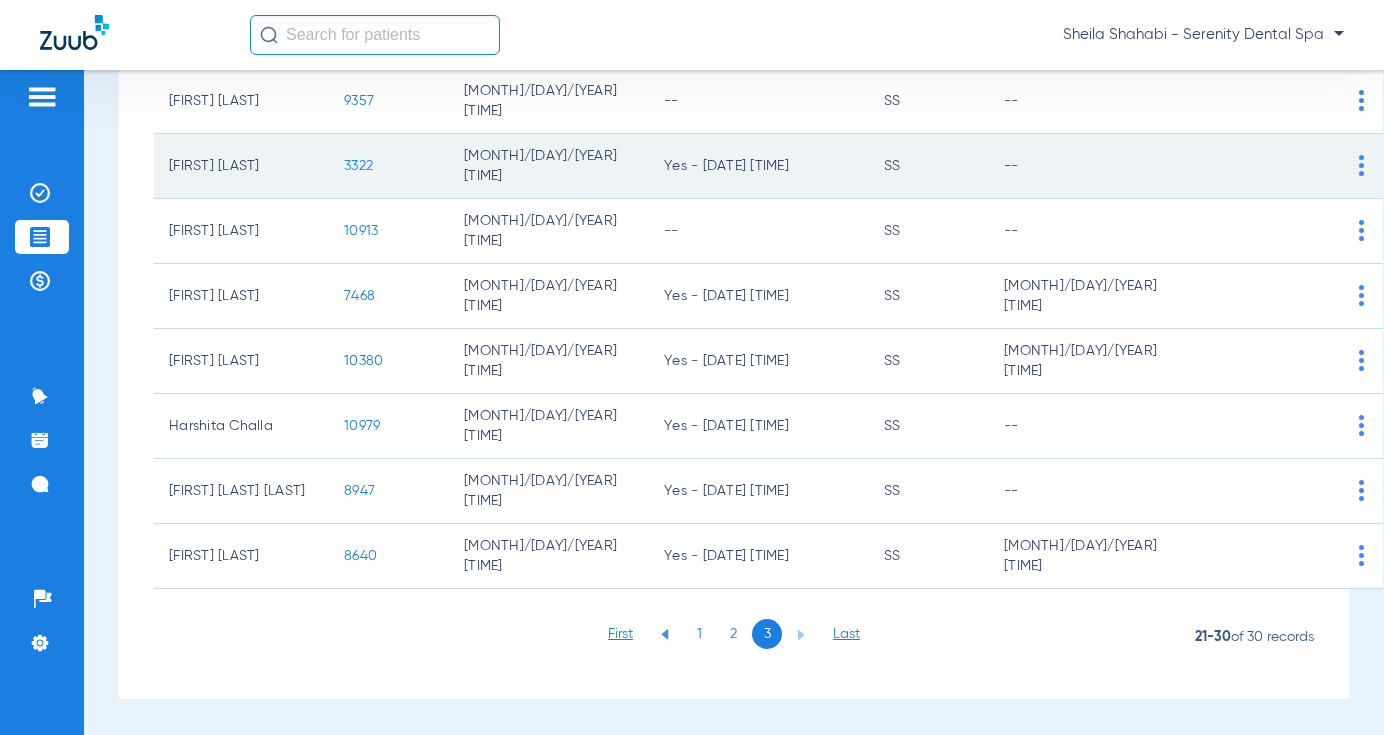 click on "3322" 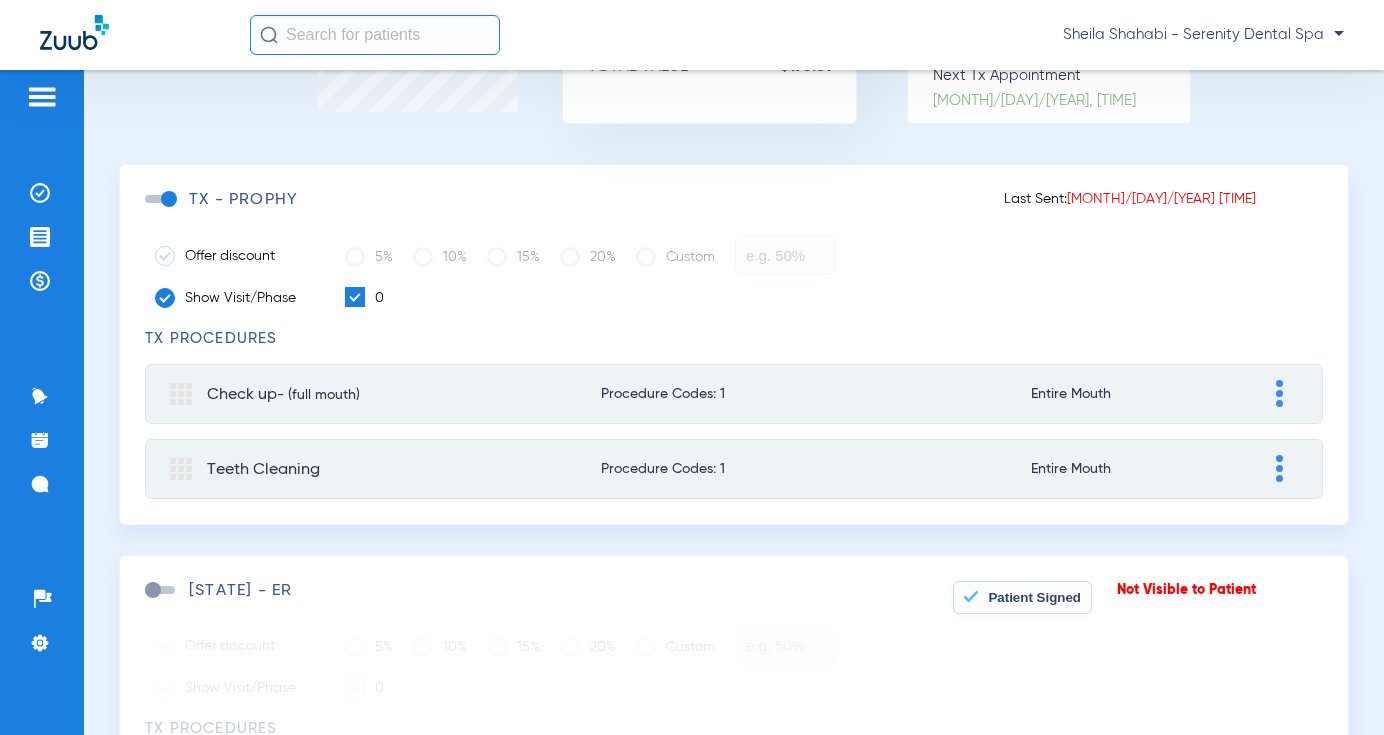 scroll, scrollTop: 0, scrollLeft: 0, axis: both 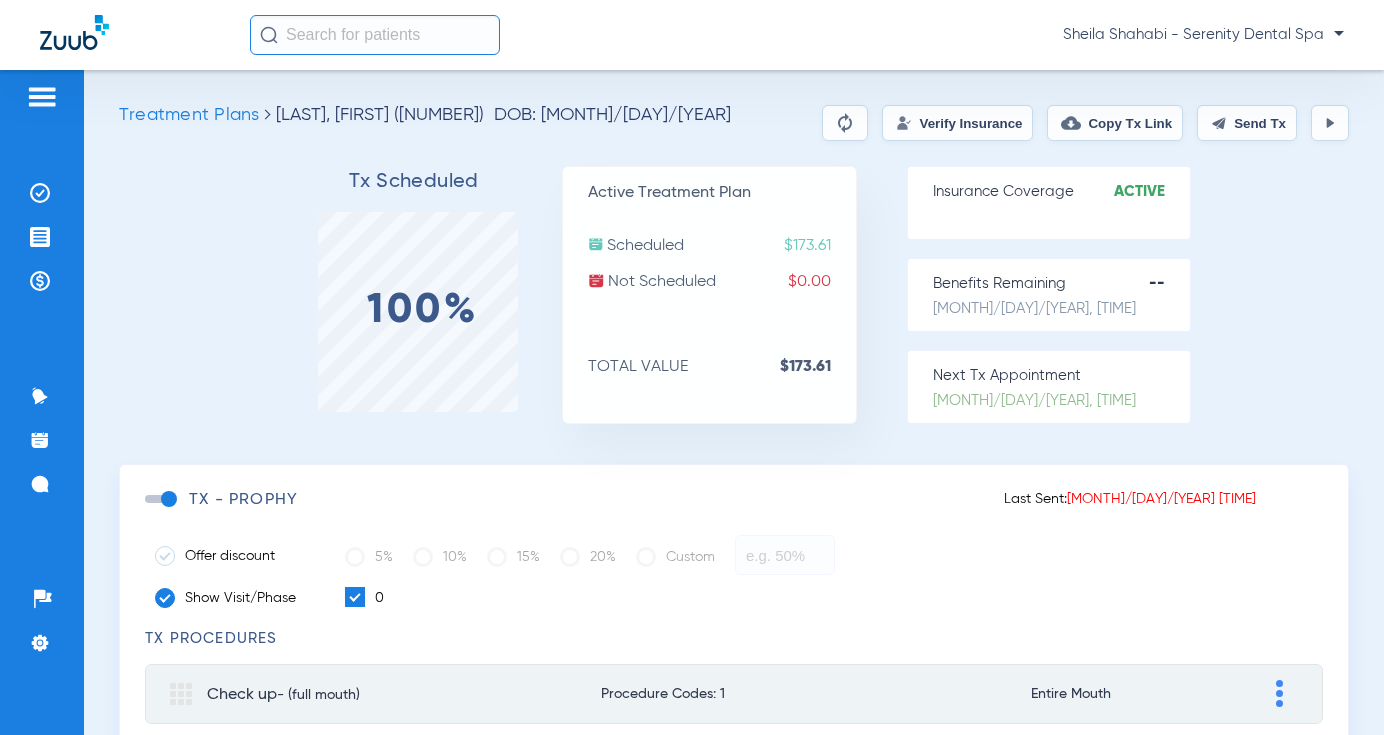 click on "Send Tx" 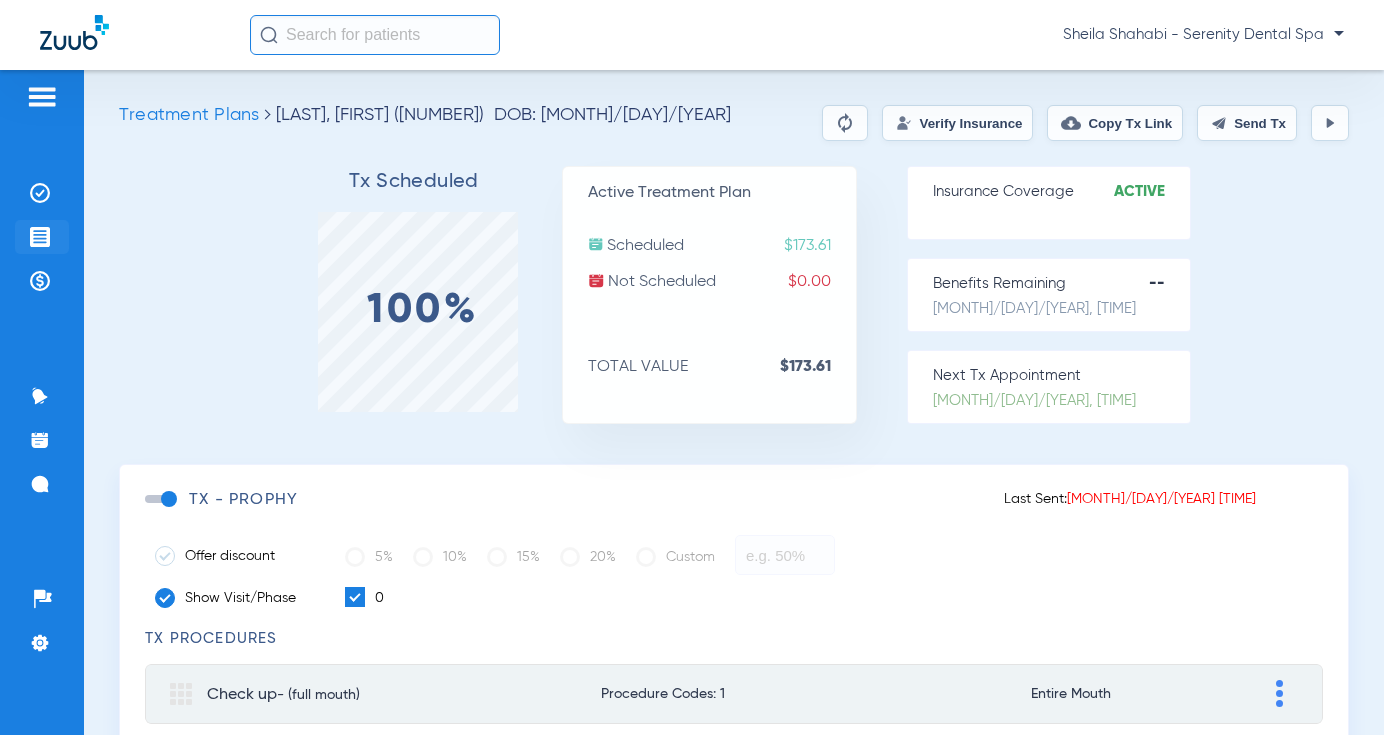 click 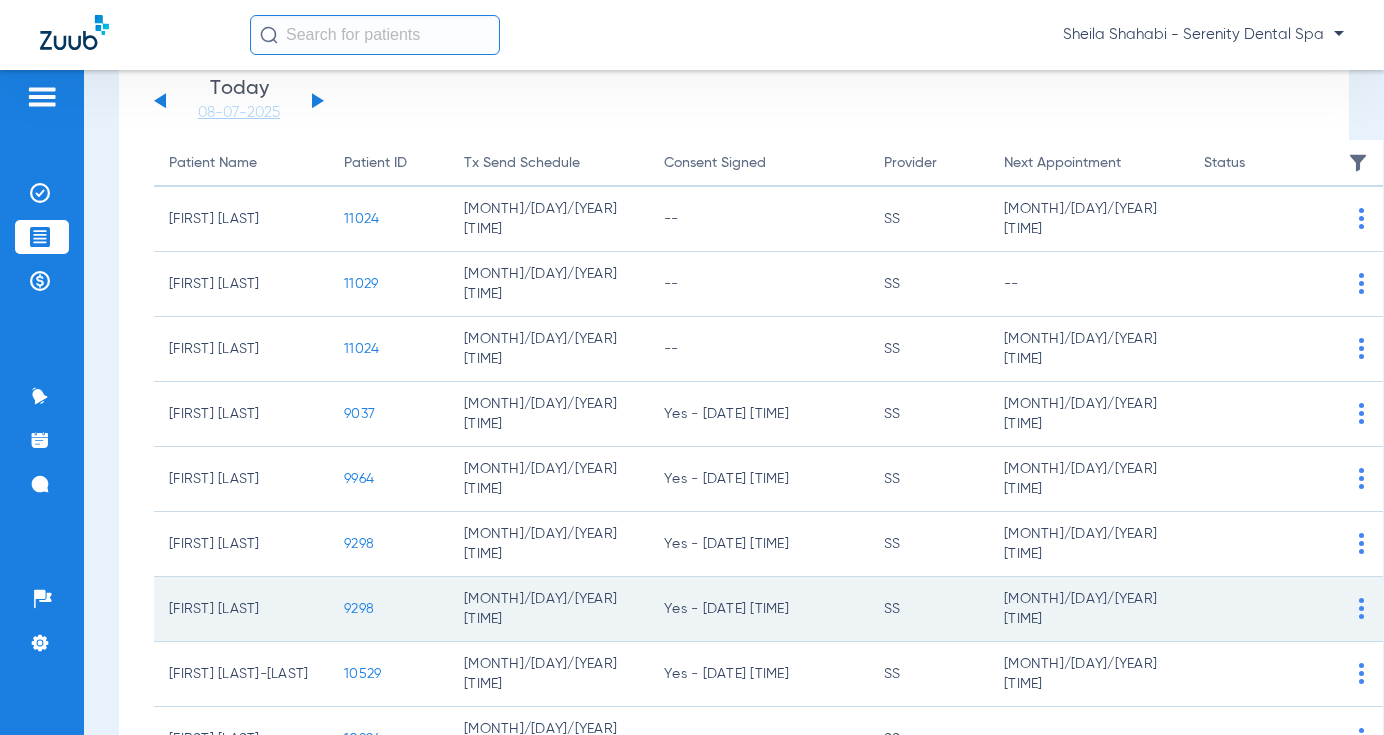 scroll, scrollTop: 384, scrollLeft: 0, axis: vertical 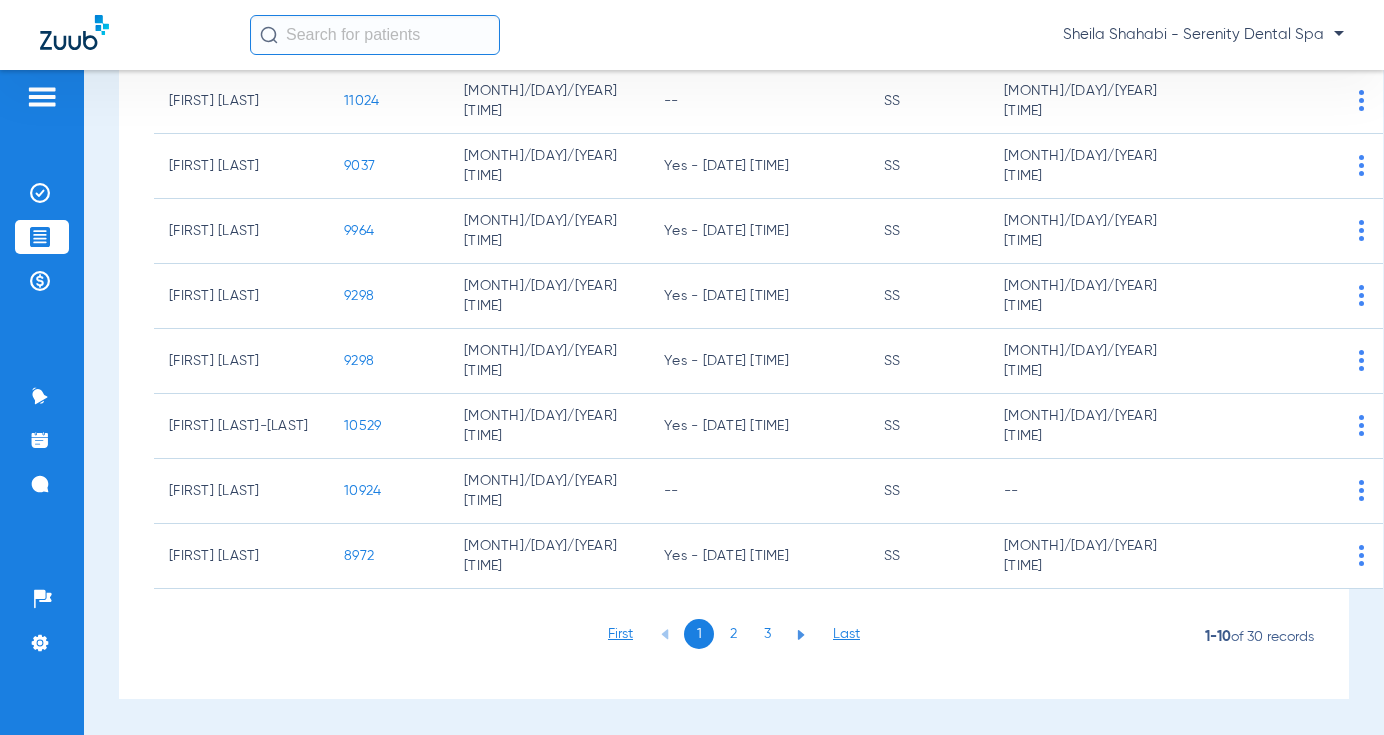 click on "2" 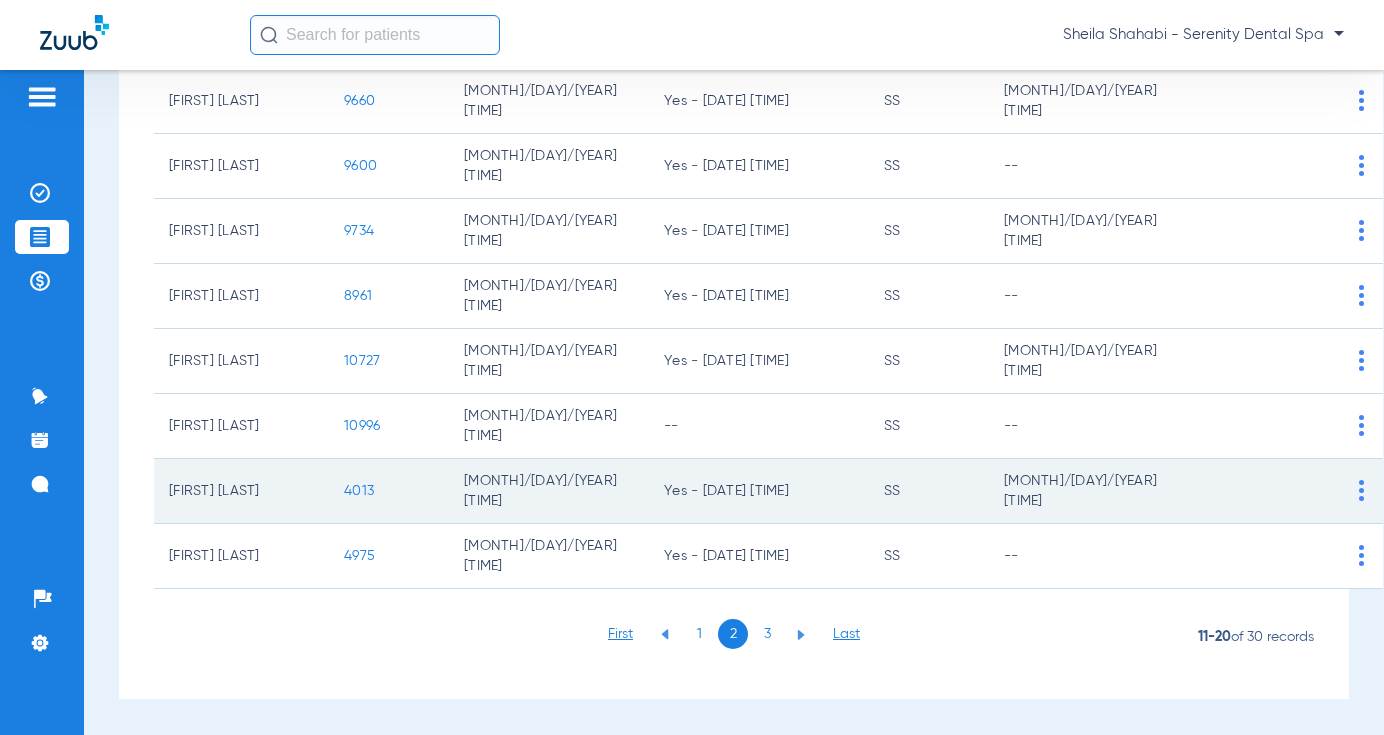 click on "4013" 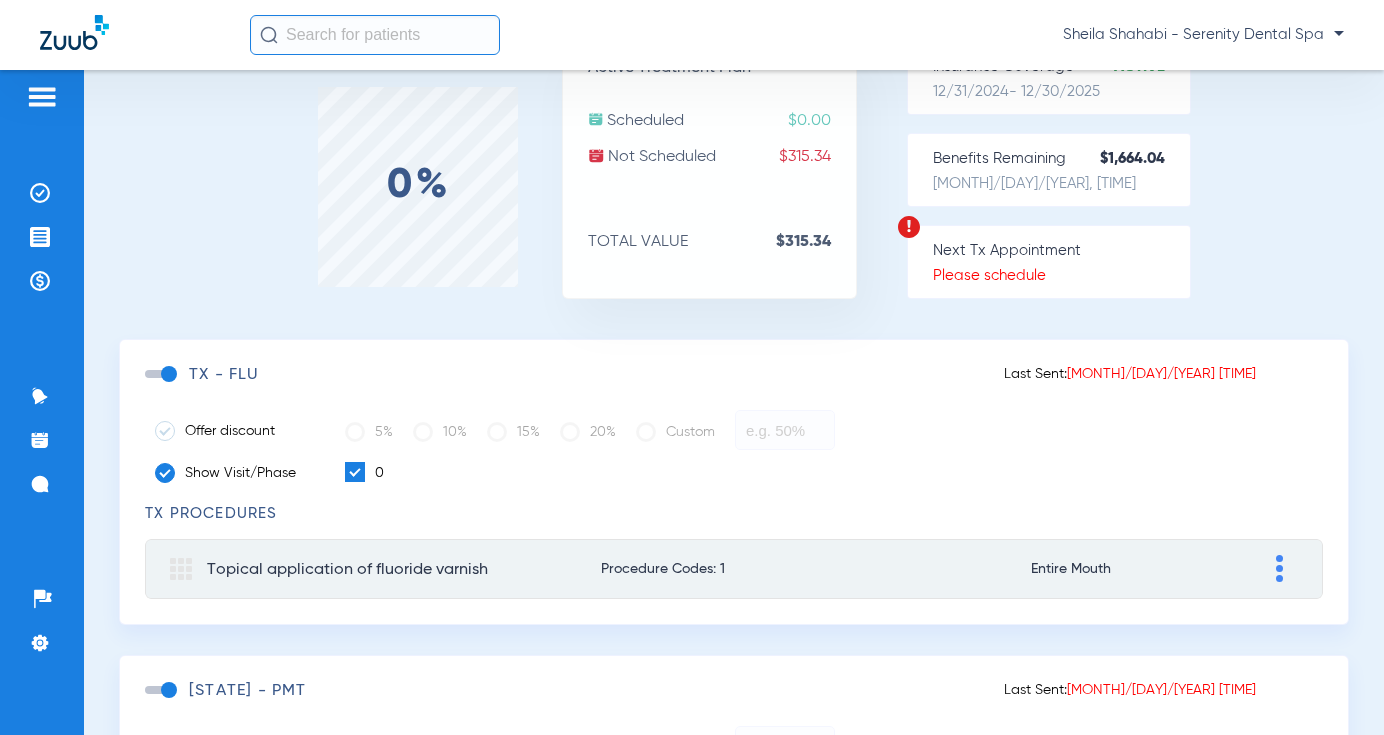 scroll, scrollTop: 0, scrollLeft: 0, axis: both 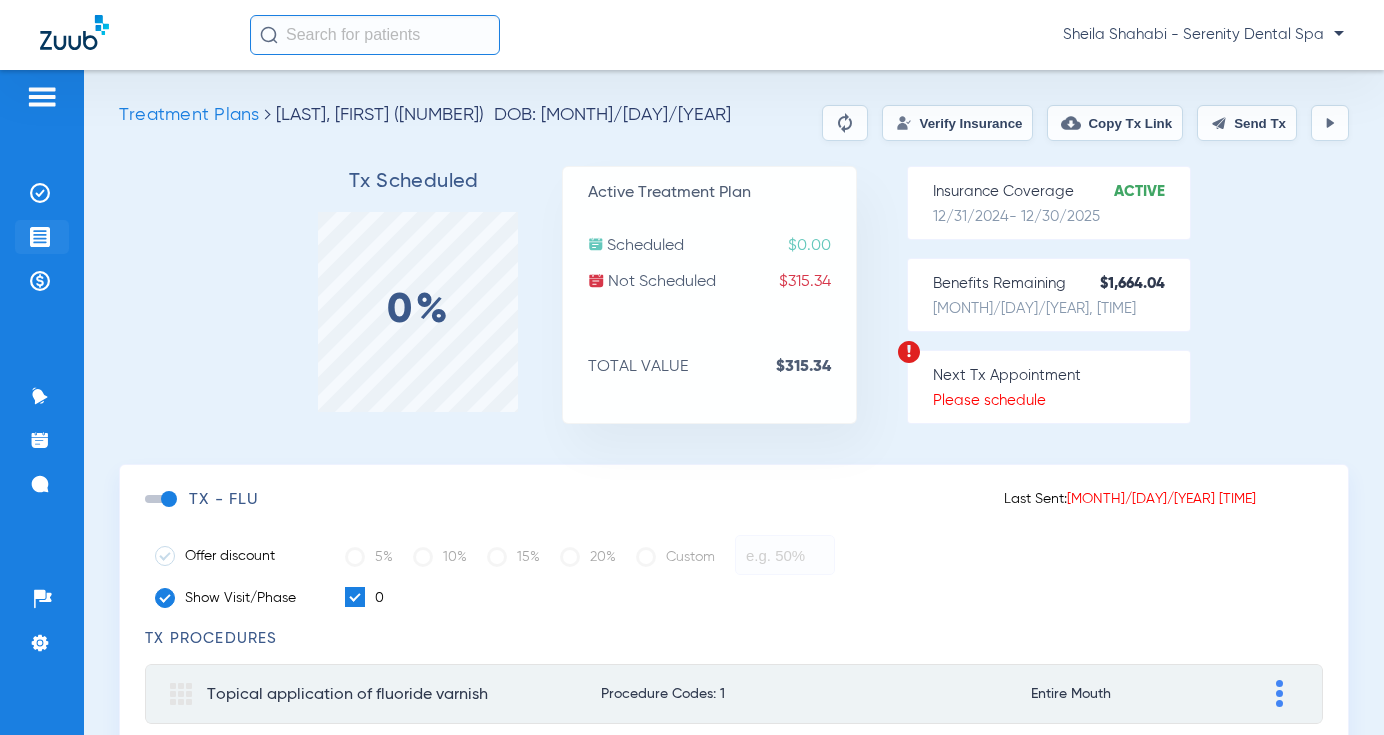 click 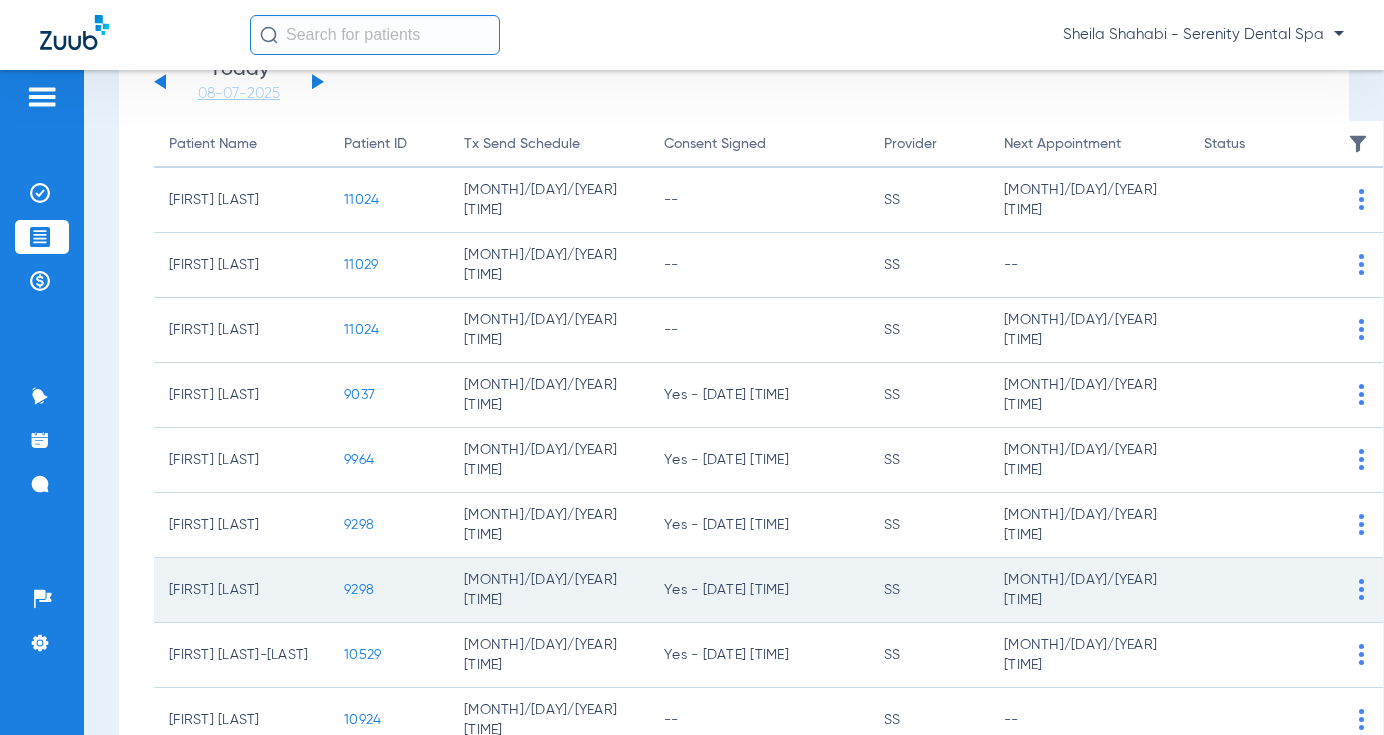 scroll, scrollTop: 384, scrollLeft: 0, axis: vertical 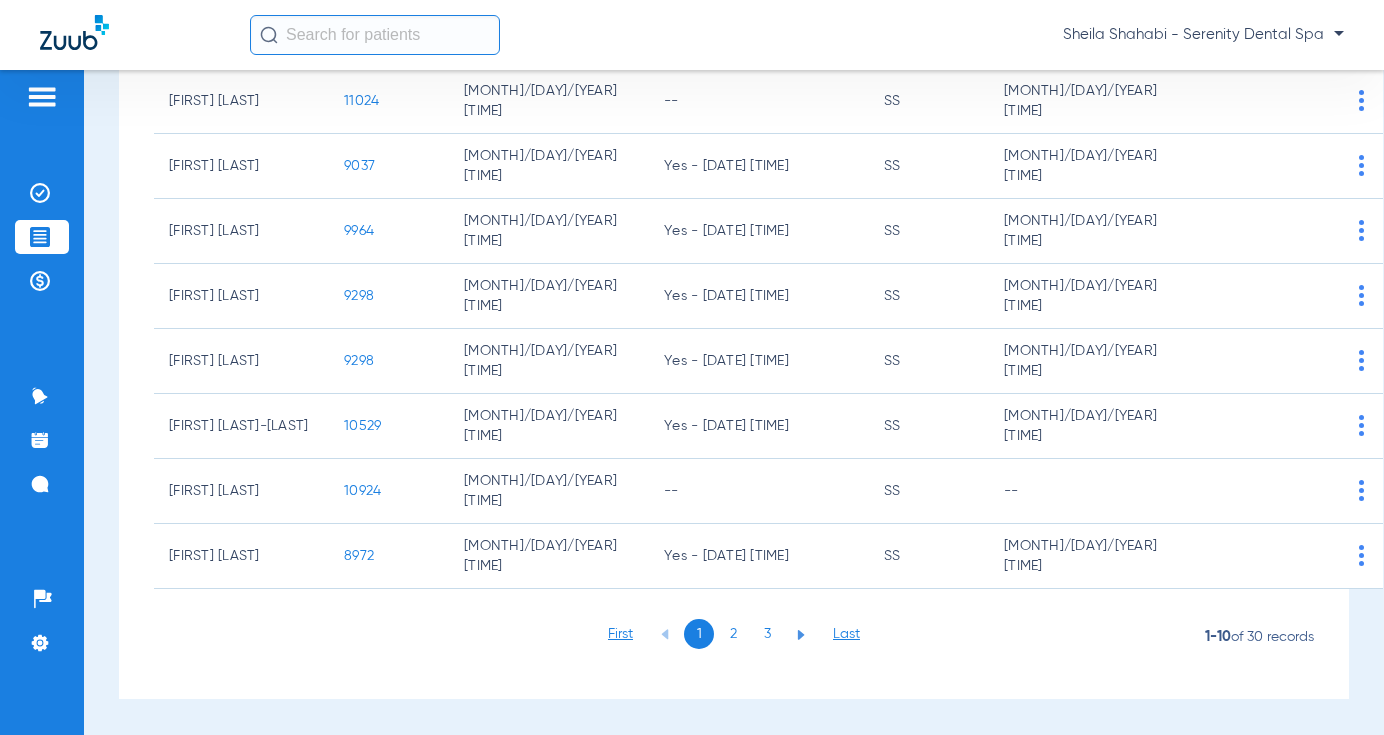 click on "2" 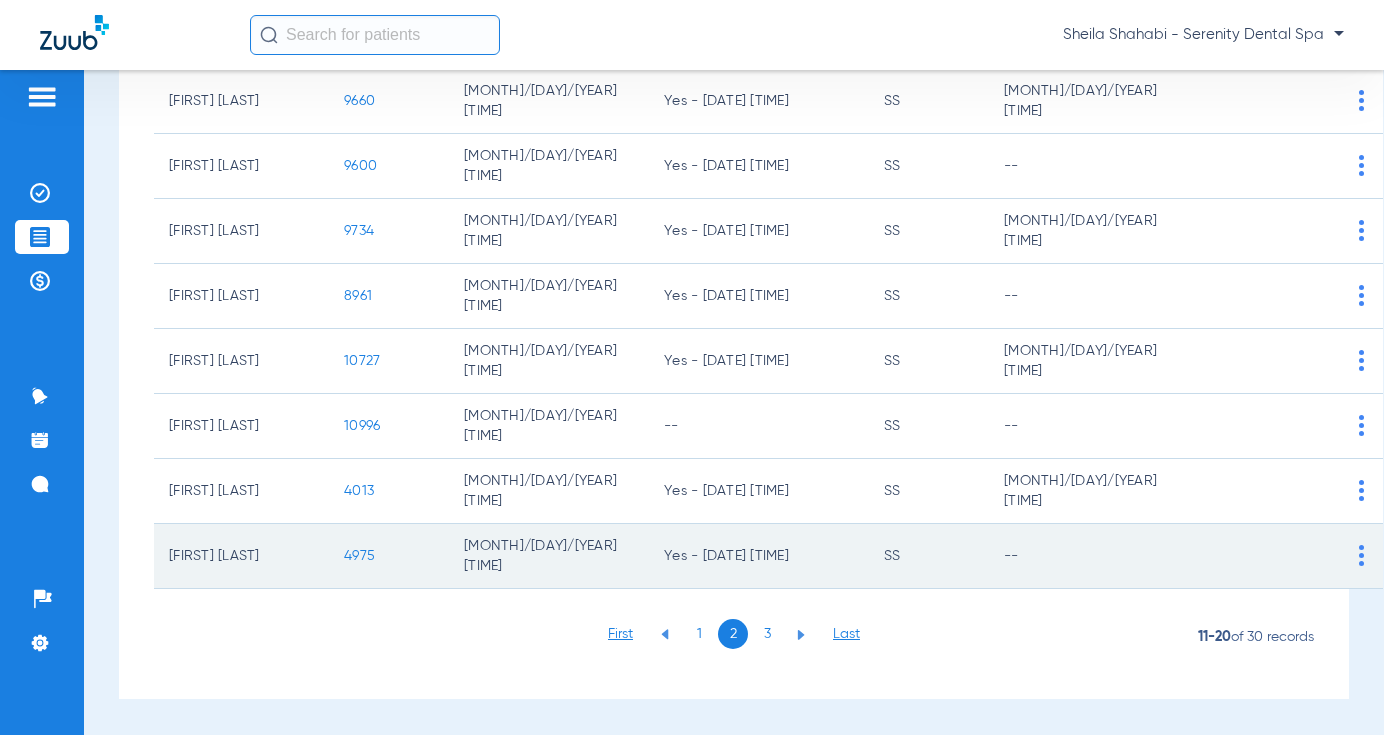 click on "4975" 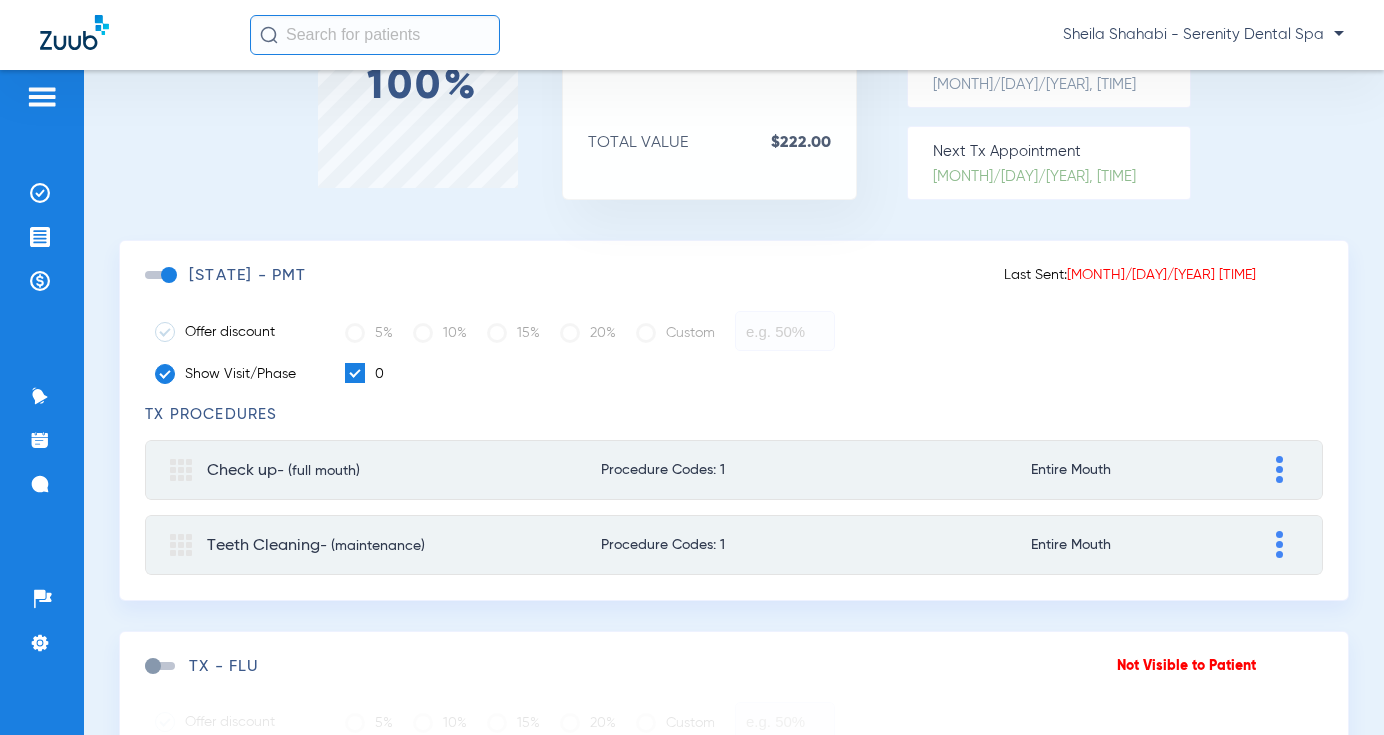 scroll, scrollTop: 0, scrollLeft: 0, axis: both 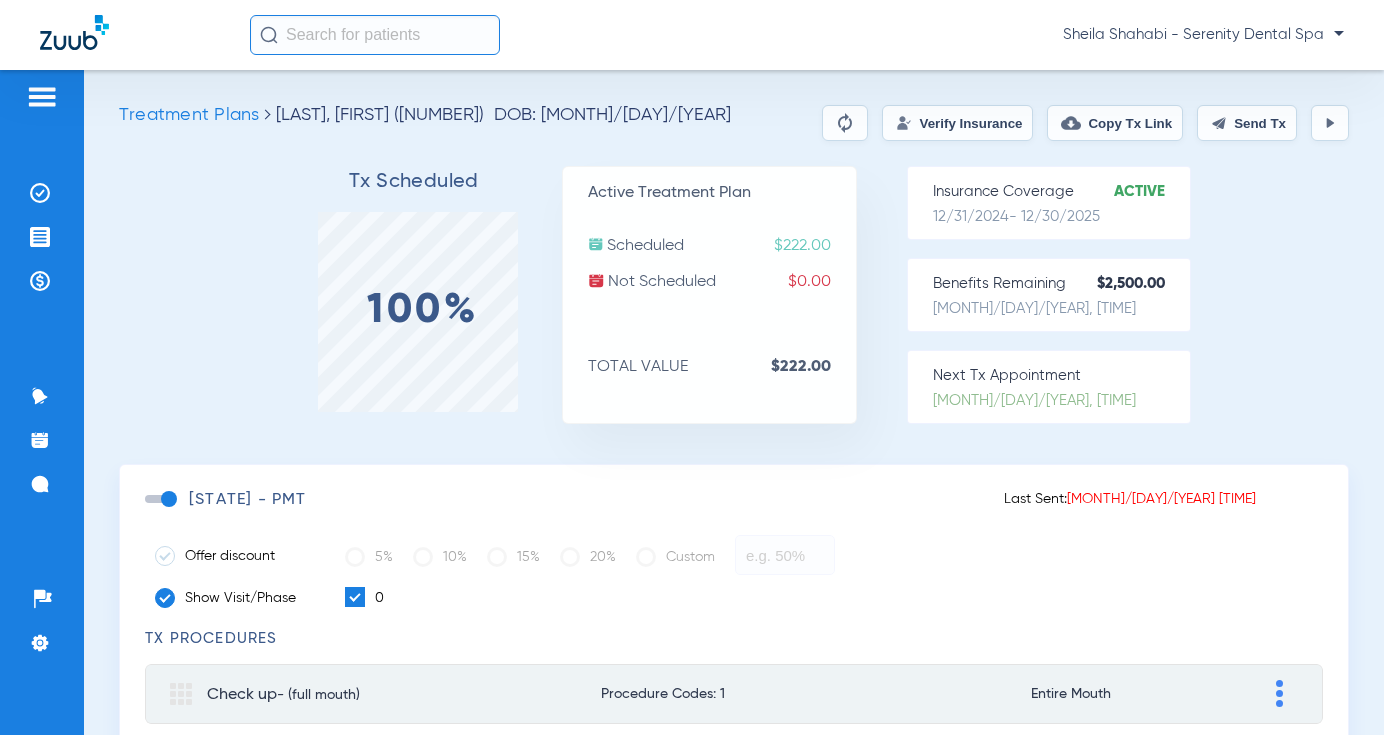 drag, startPoint x: 1209, startPoint y: 121, endPoint x: 1208, endPoint y: 110, distance: 11.045361 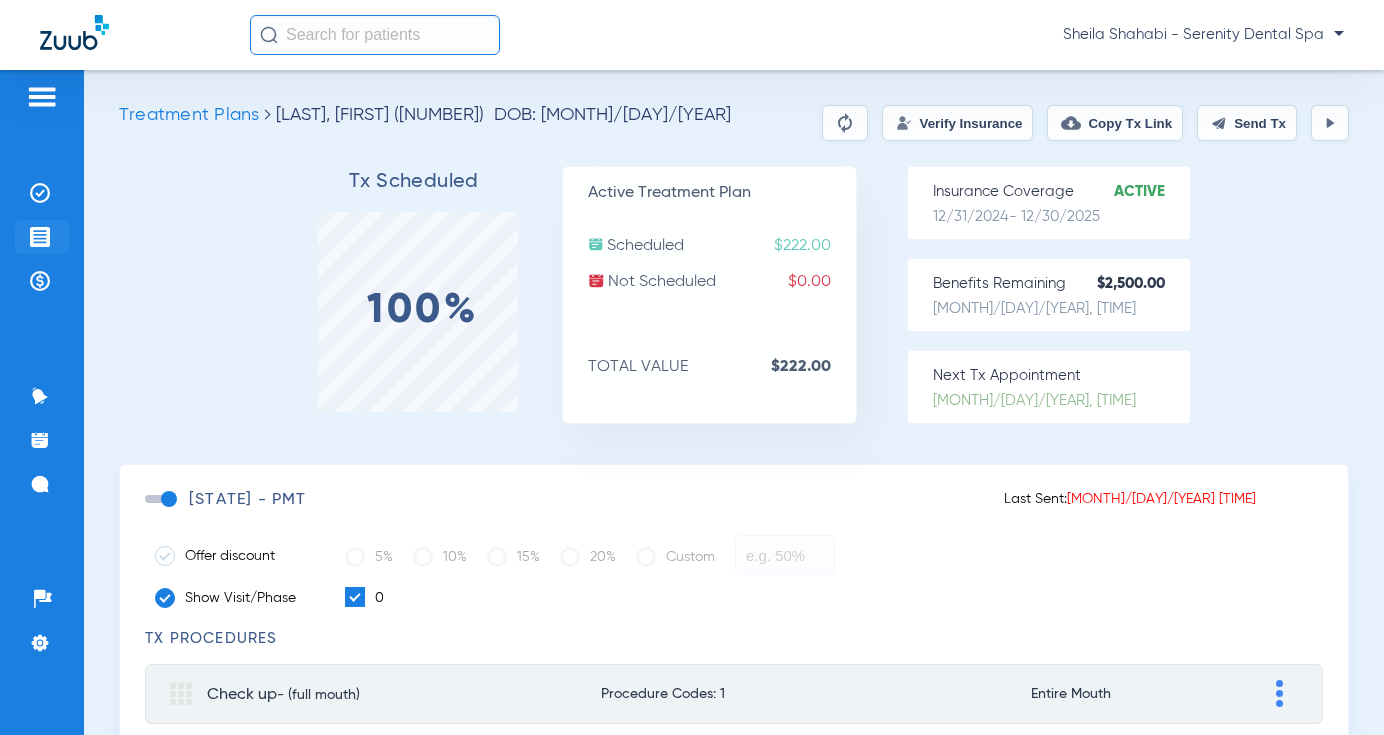click 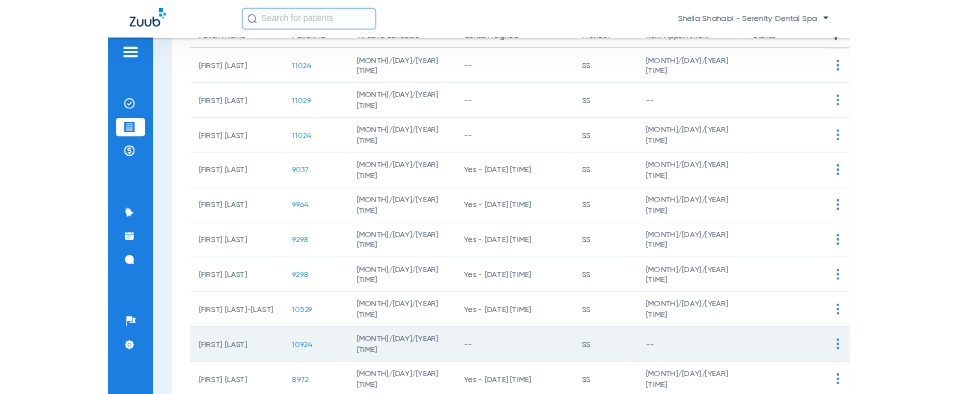 scroll, scrollTop: 384, scrollLeft: 0, axis: vertical 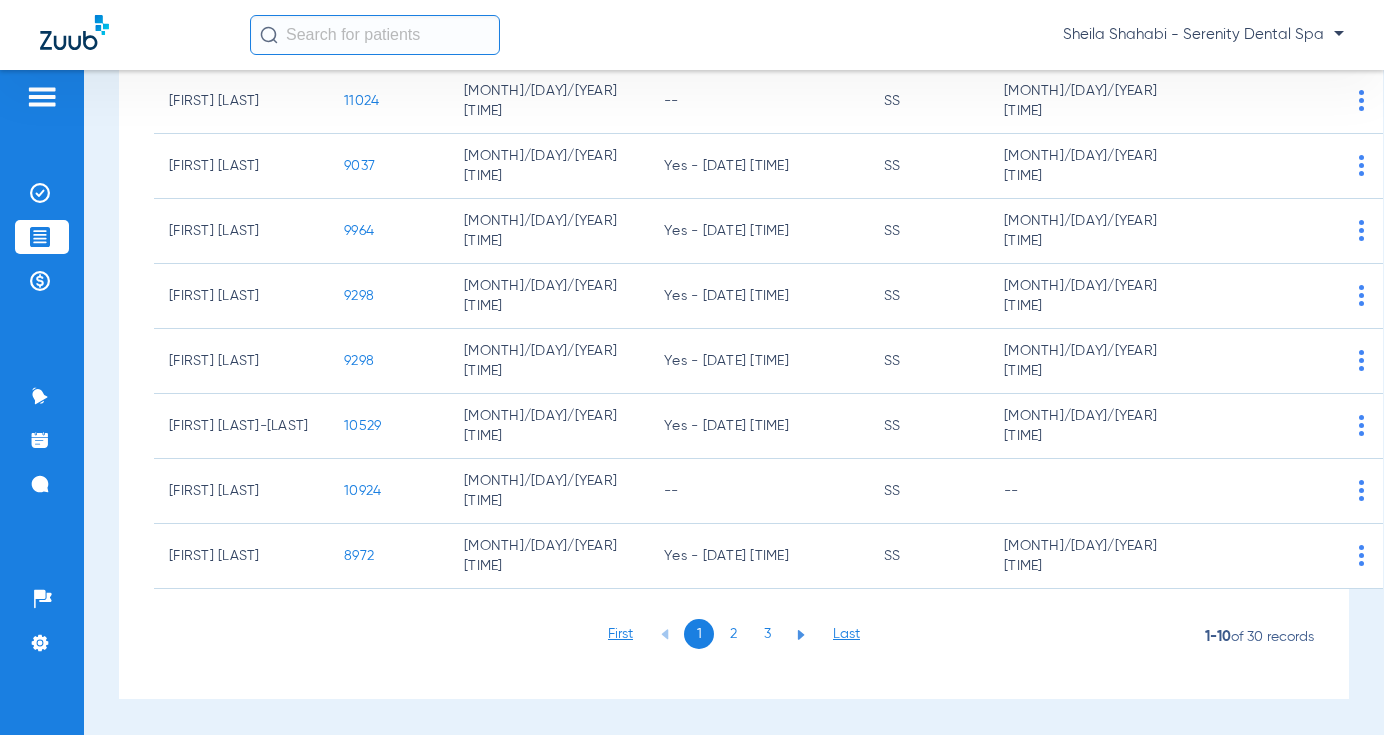 click on "2" 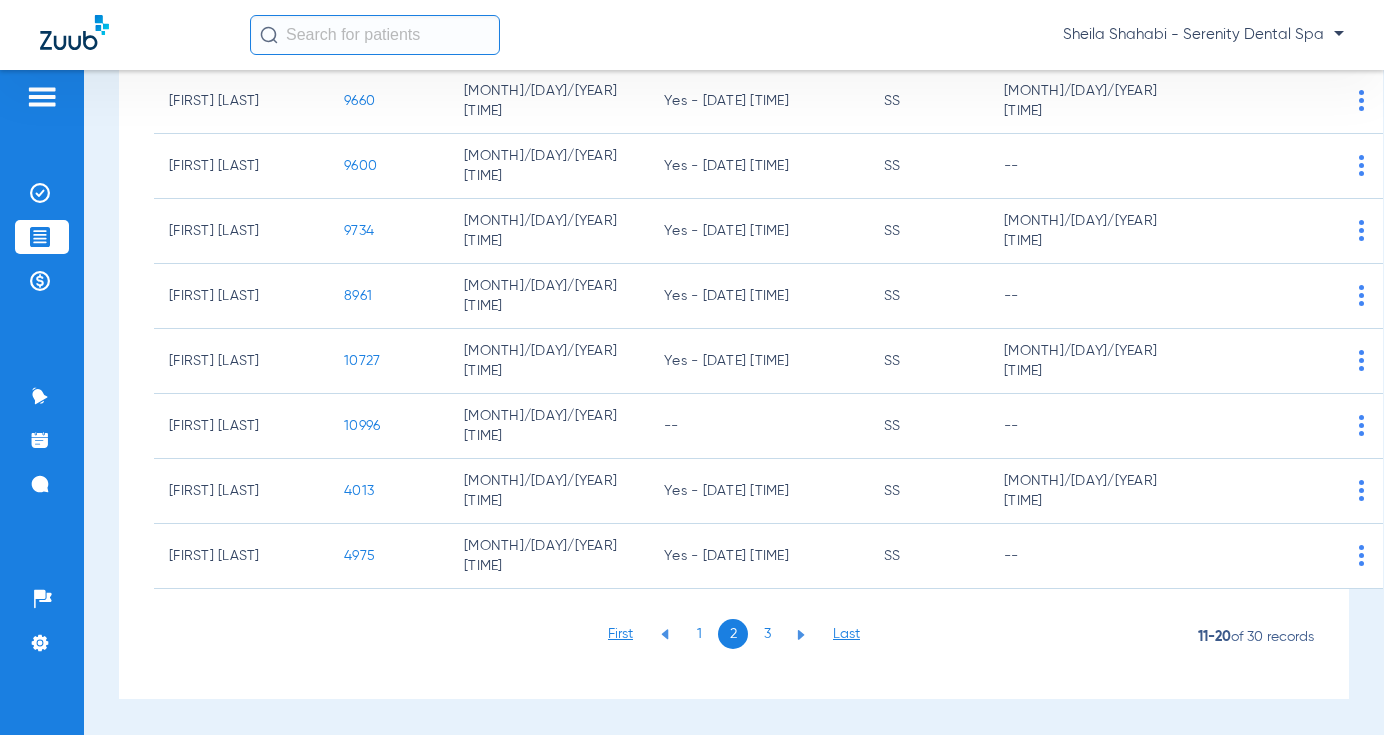 click on "3" 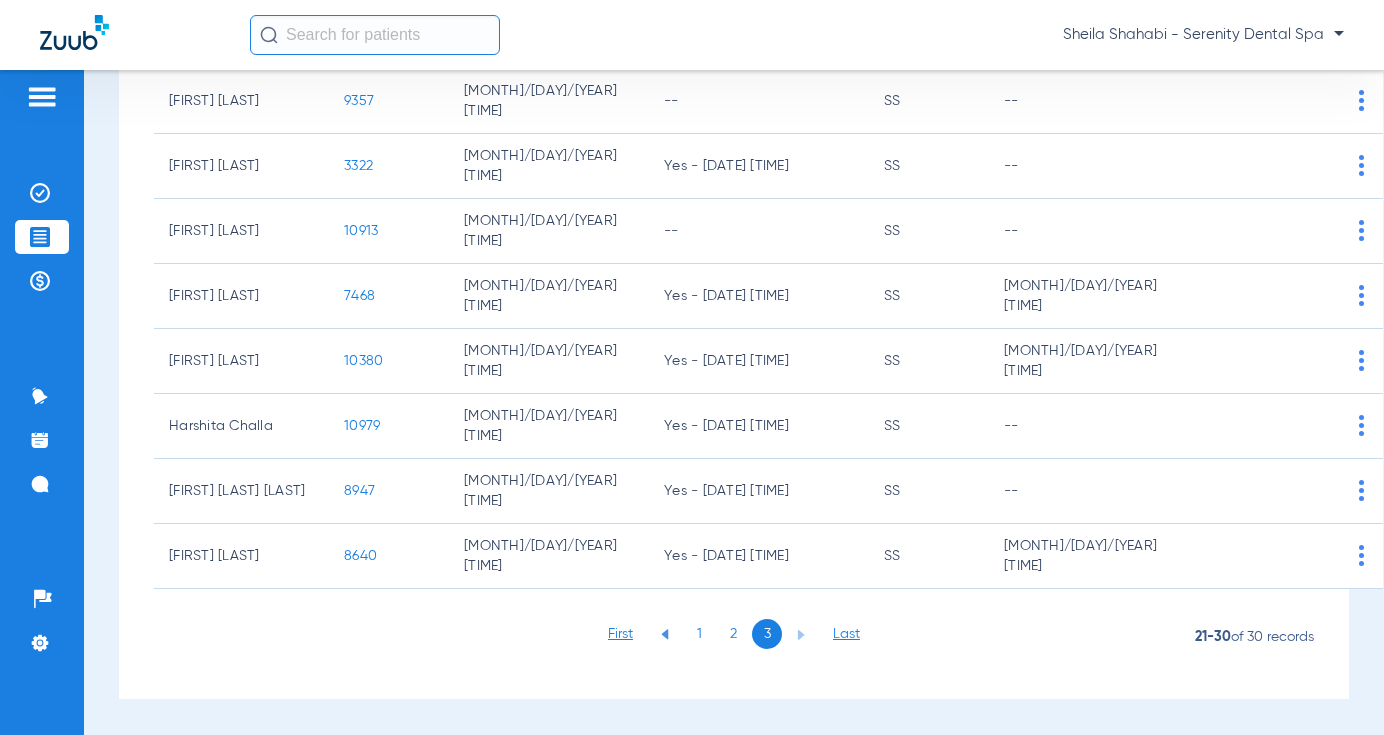 click on "3" 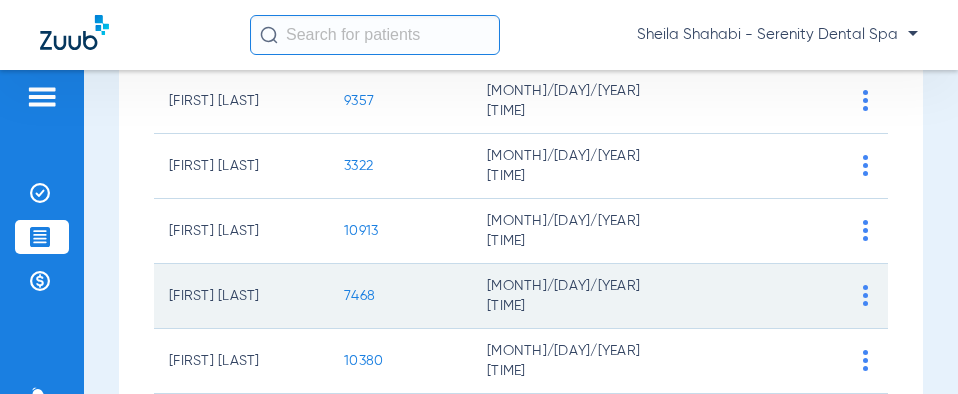 drag, startPoint x: 835, startPoint y: 271, endPoint x: 825, endPoint y: 264, distance: 12.206555 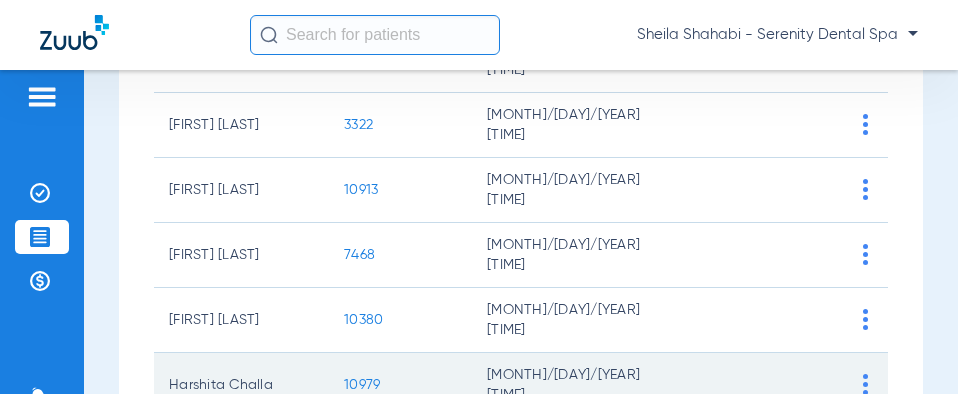 scroll, scrollTop: 525, scrollLeft: 0, axis: vertical 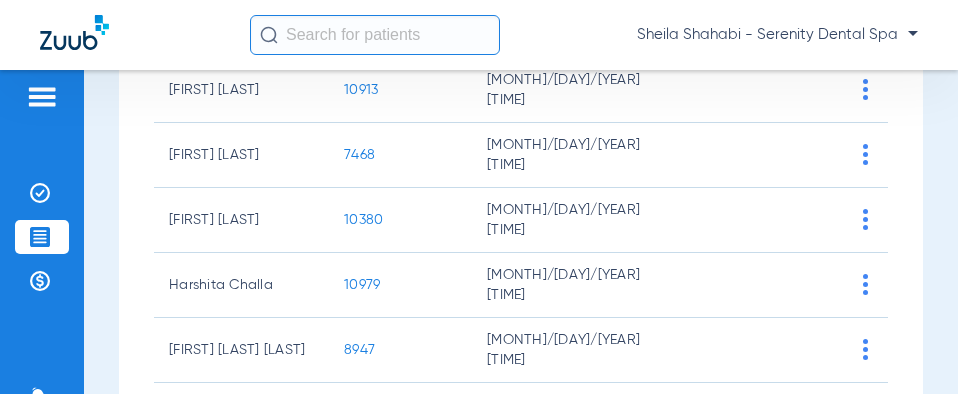 click on "10979" 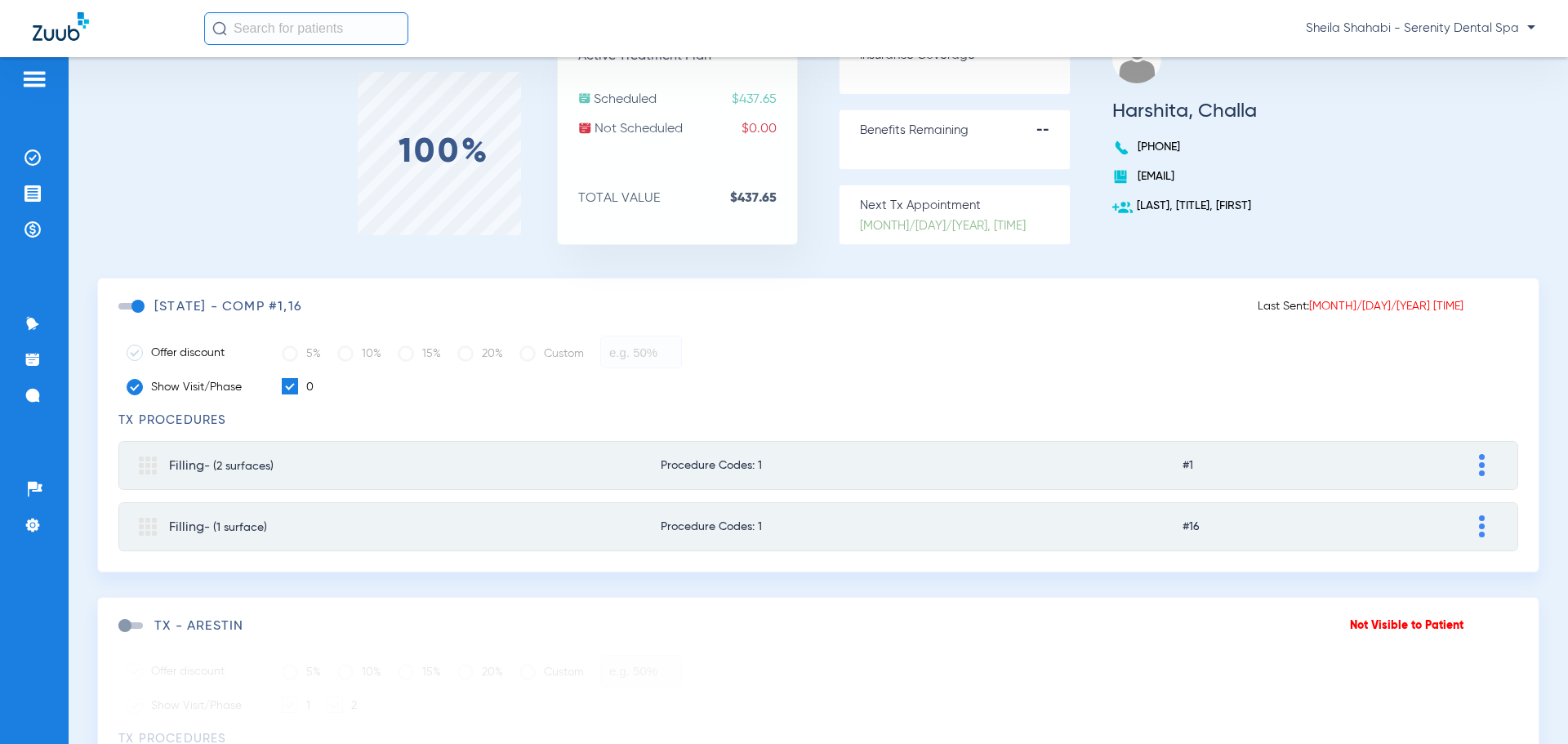 scroll, scrollTop: 0, scrollLeft: 0, axis: both 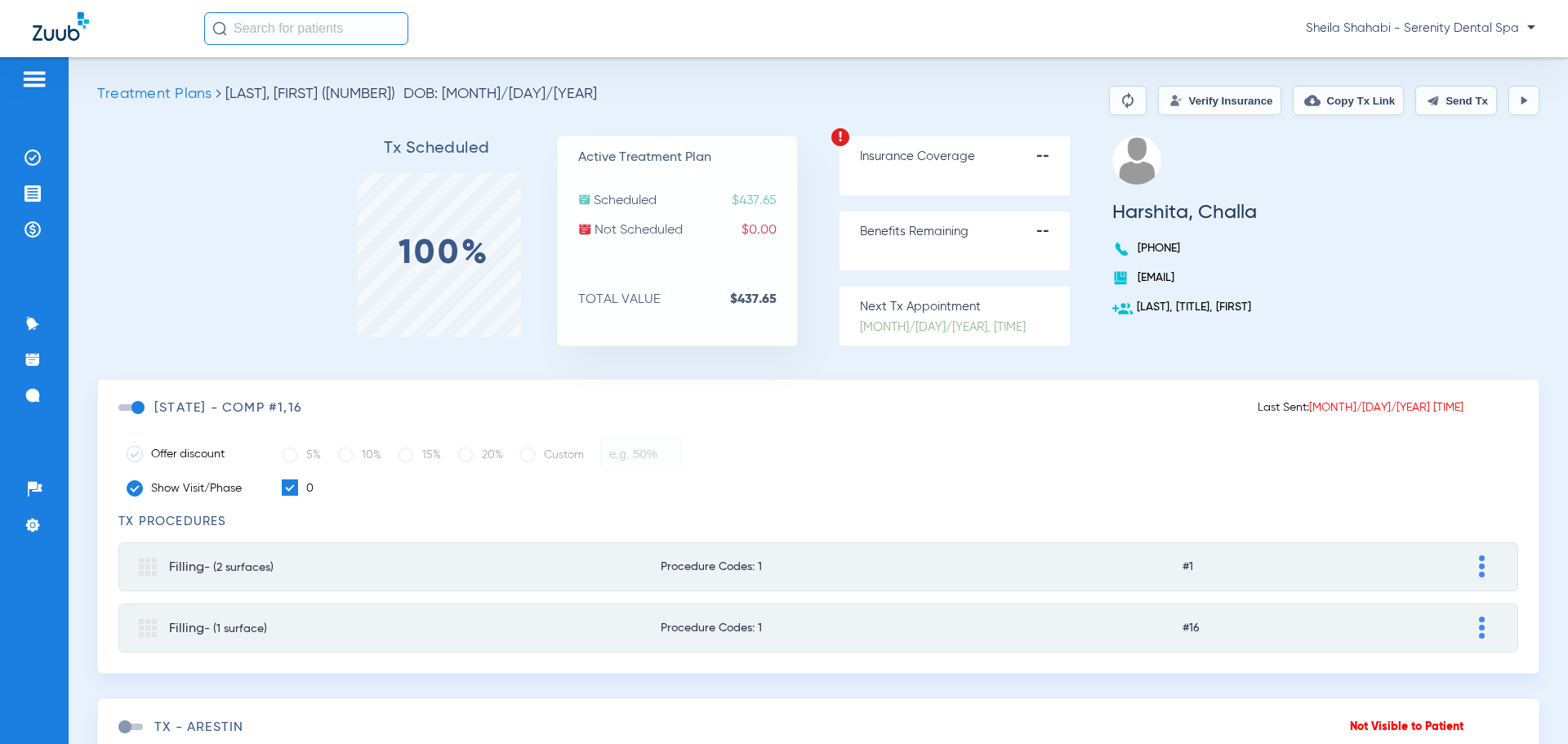 click on "Send Tx" 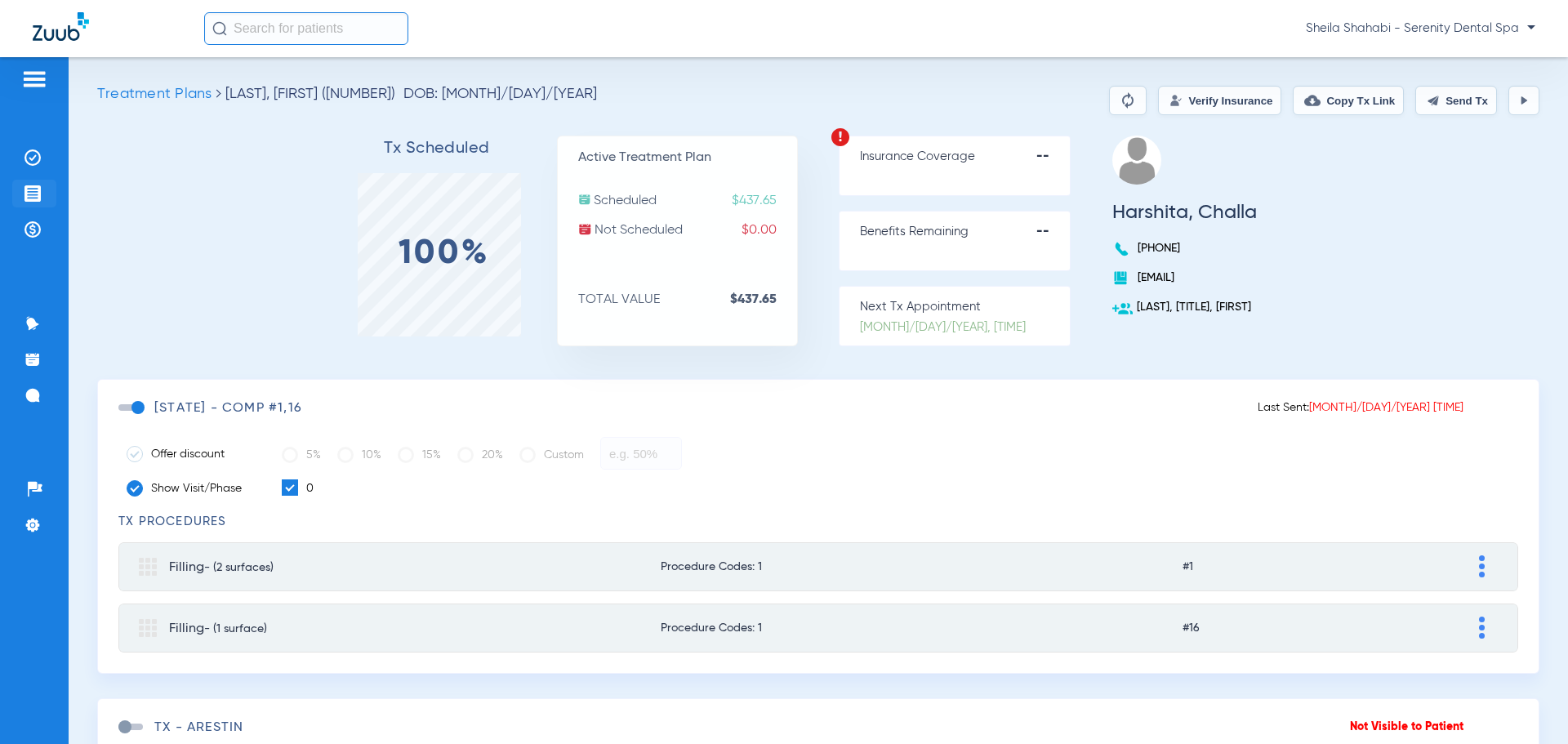 click on "Treatment Acceptance" 